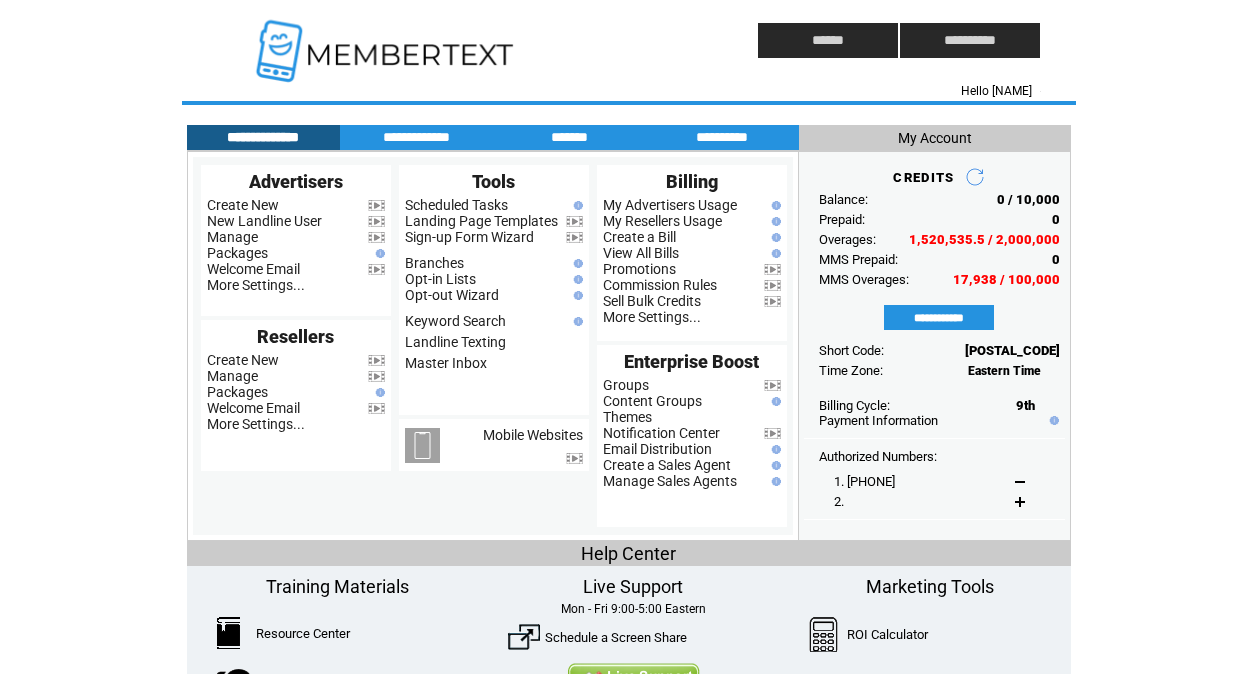 scroll, scrollTop: 0, scrollLeft: 0, axis: both 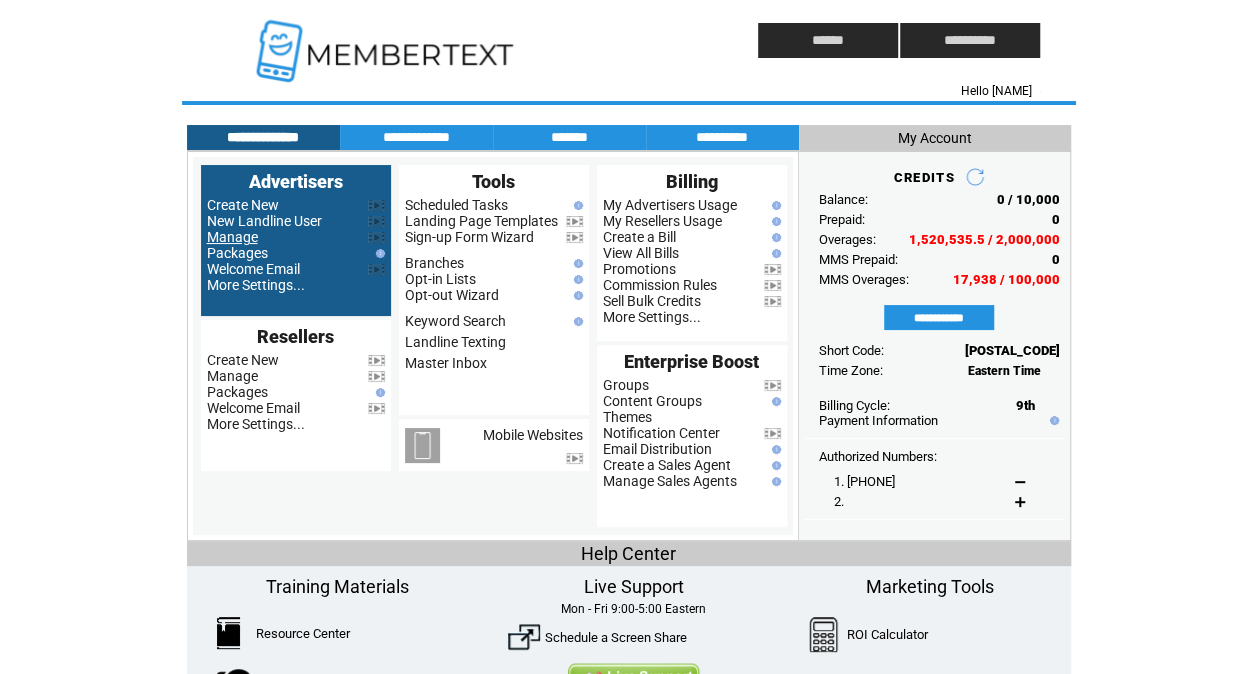 click on "Manage" at bounding box center (232, 237) 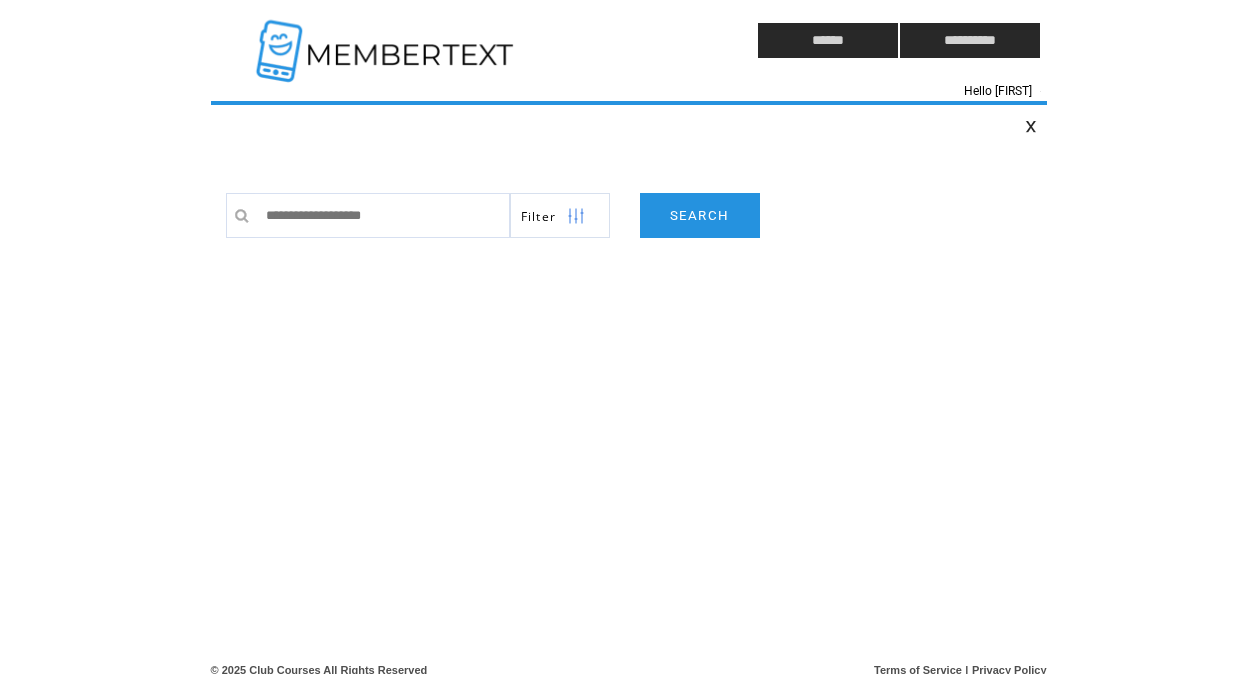 scroll, scrollTop: 0, scrollLeft: 0, axis: both 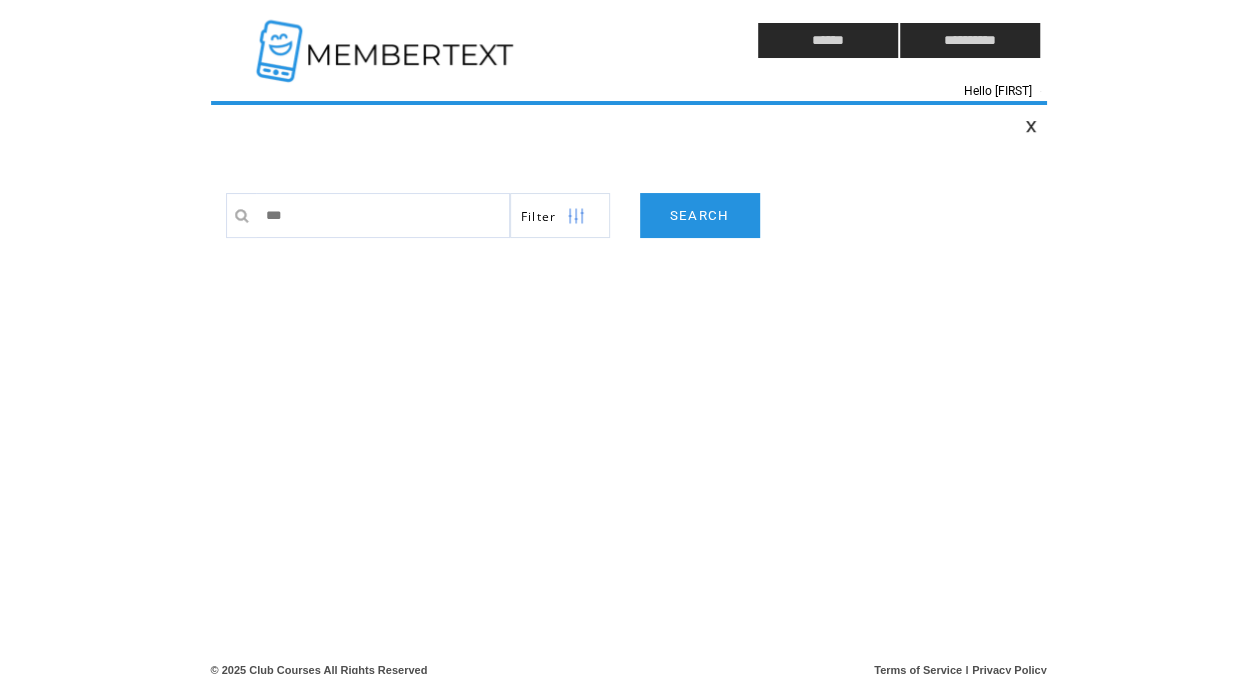 type on "****" 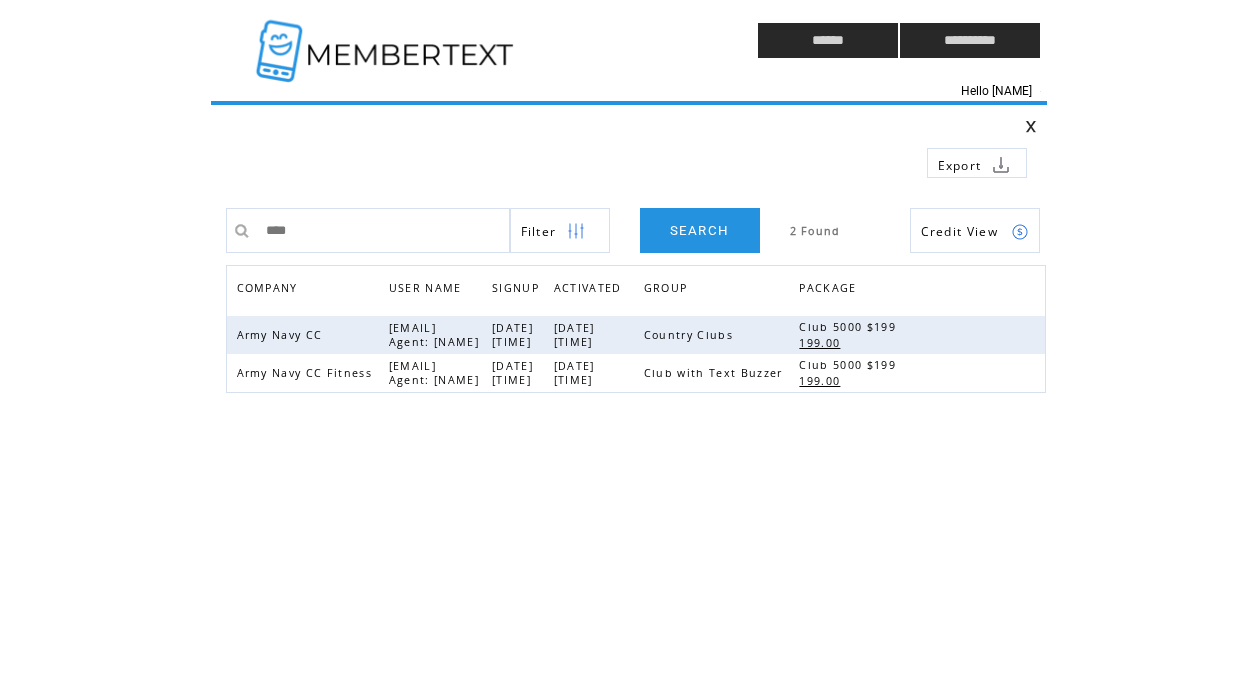 scroll, scrollTop: 0, scrollLeft: 0, axis: both 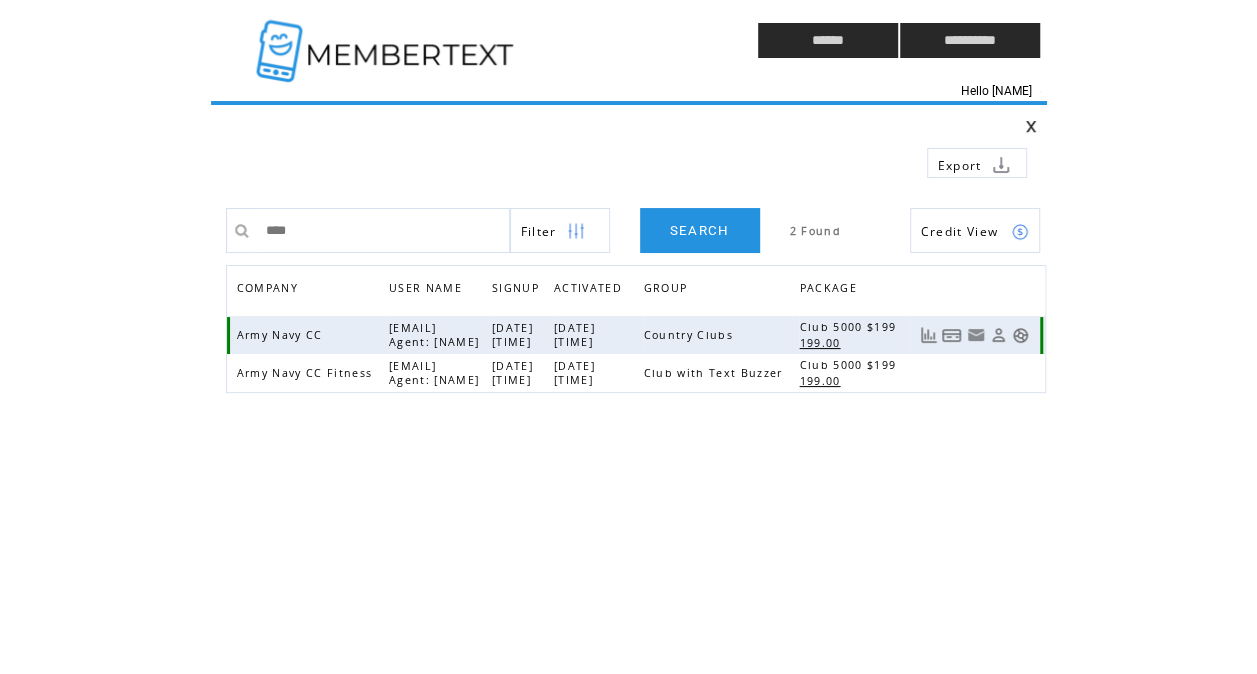 click at bounding box center [1020, 335] 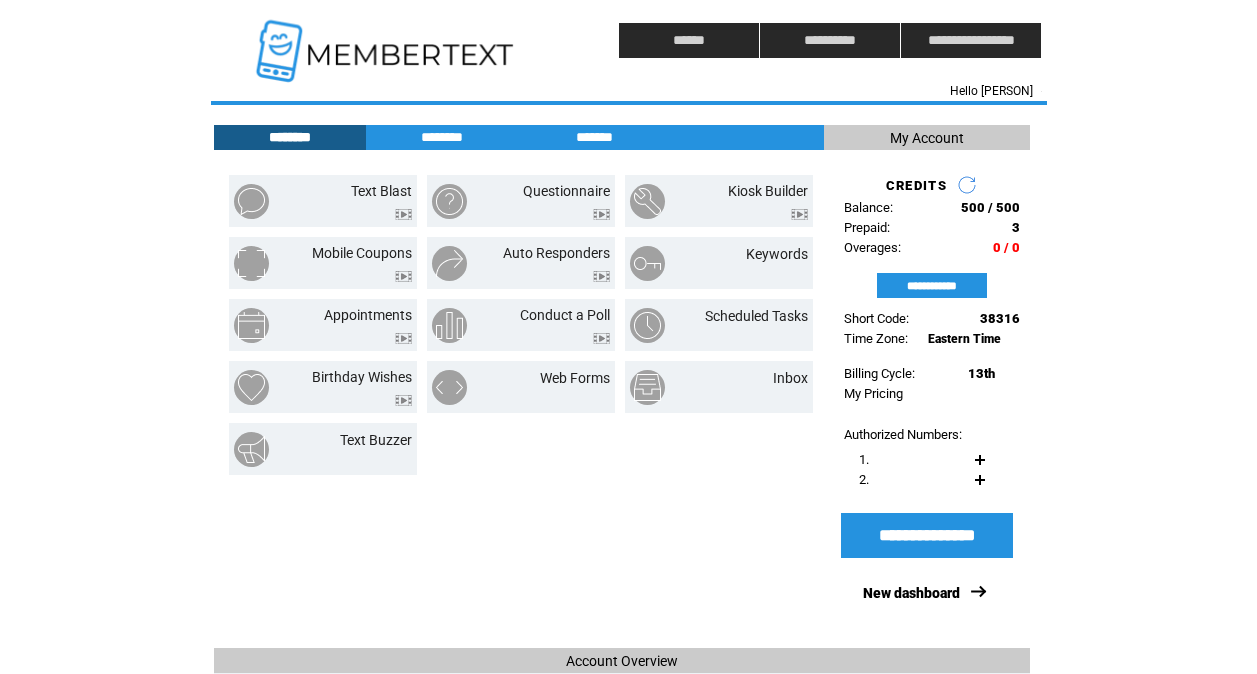 scroll, scrollTop: 0, scrollLeft: 0, axis: both 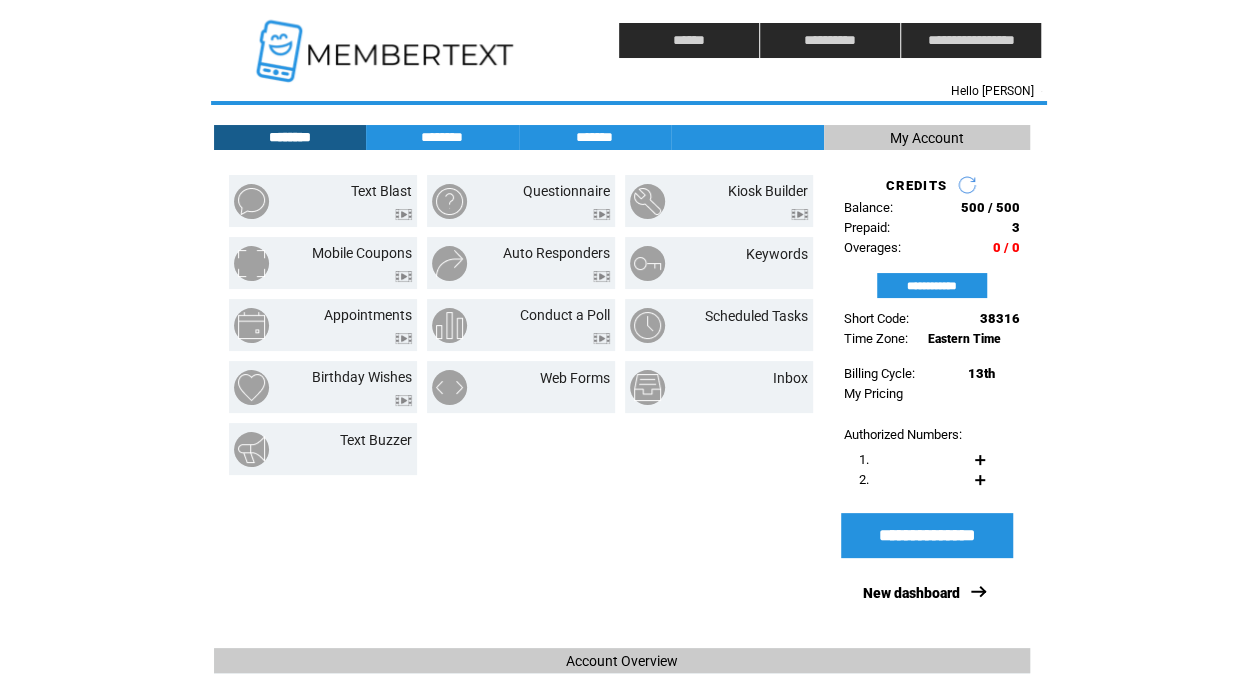 click at bounding box center (387, 40) 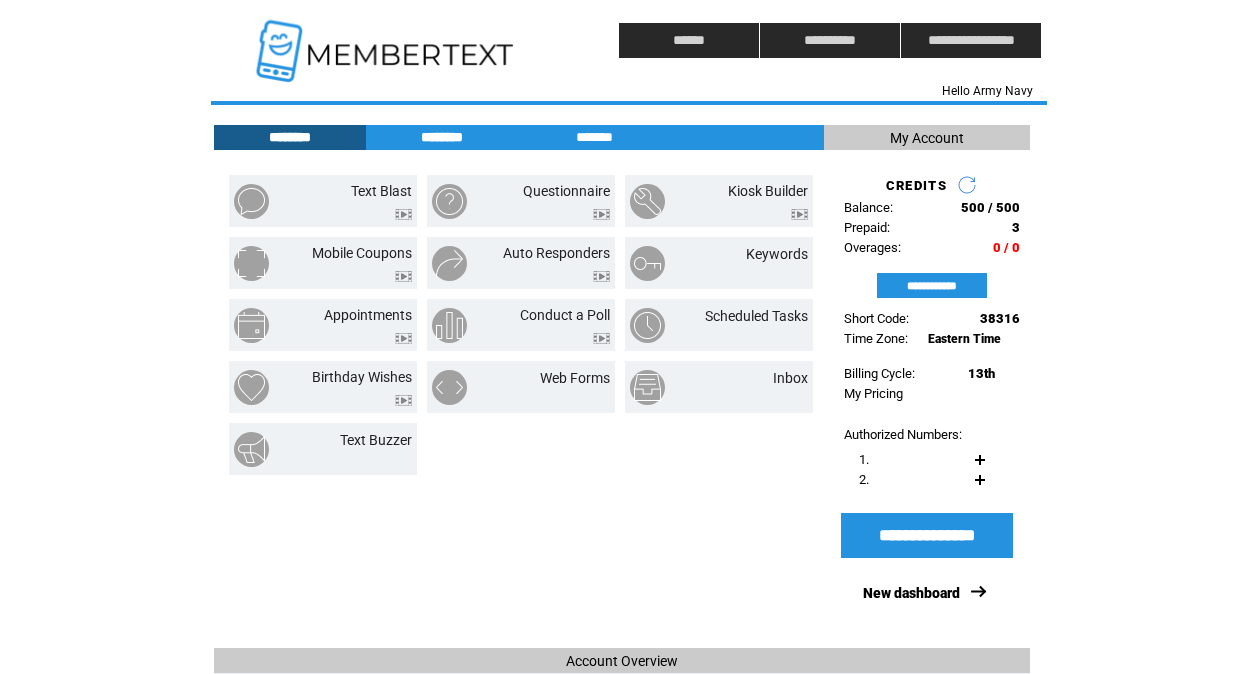 scroll, scrollTop: 0, scrollLeft: 0, axis: both 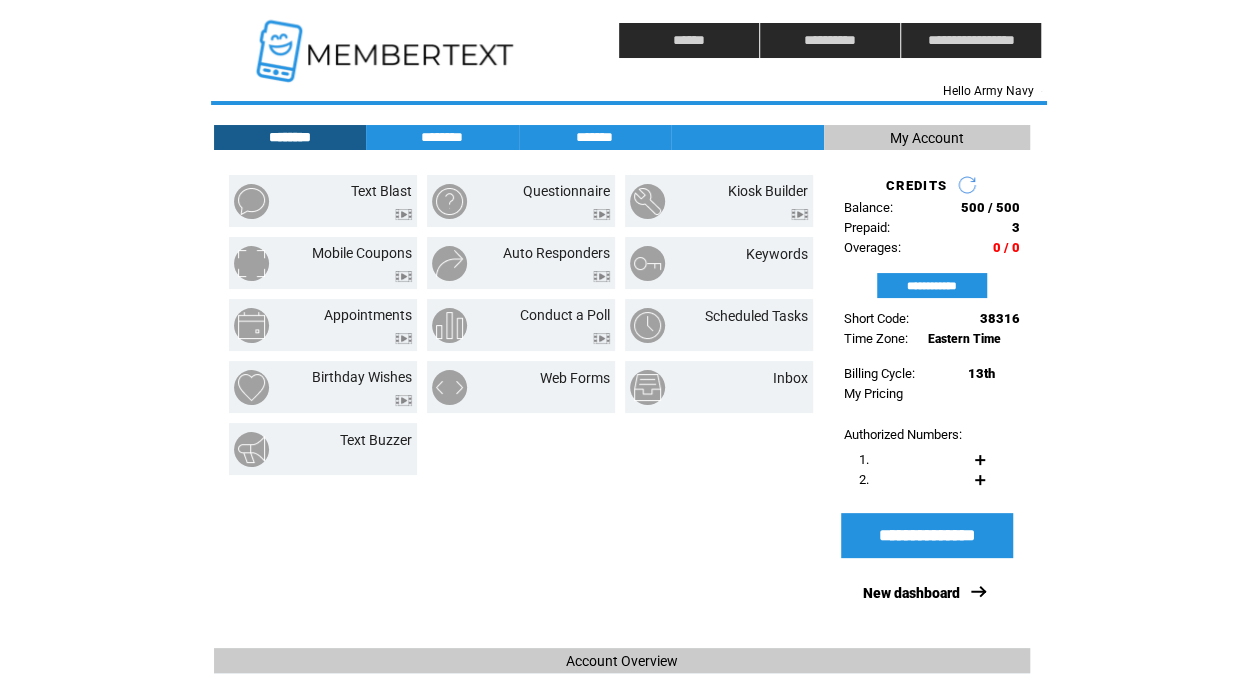 click at bounding box center (387, 40) 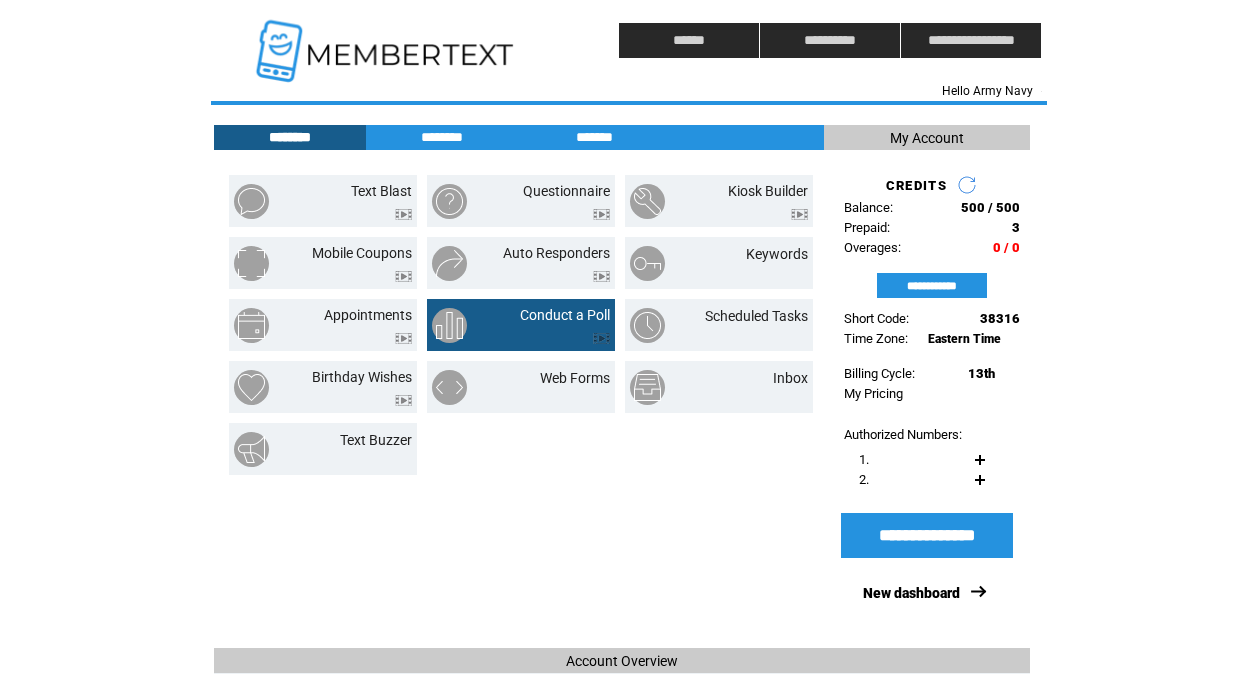 scroll, scrollTop: 0, scrollLeft: 0, axis: both 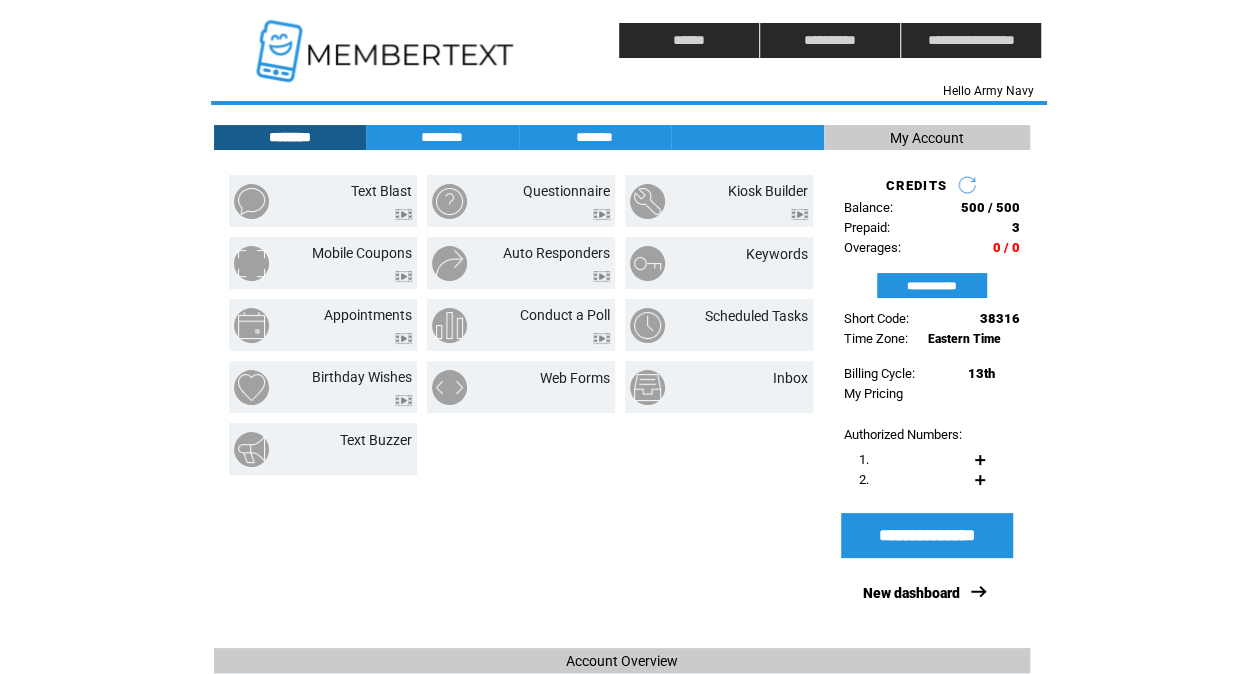 click on "Text Blast
Questionnaire
Kiosk Builder
Mobile Coupons" at bounding box center [519, 404] 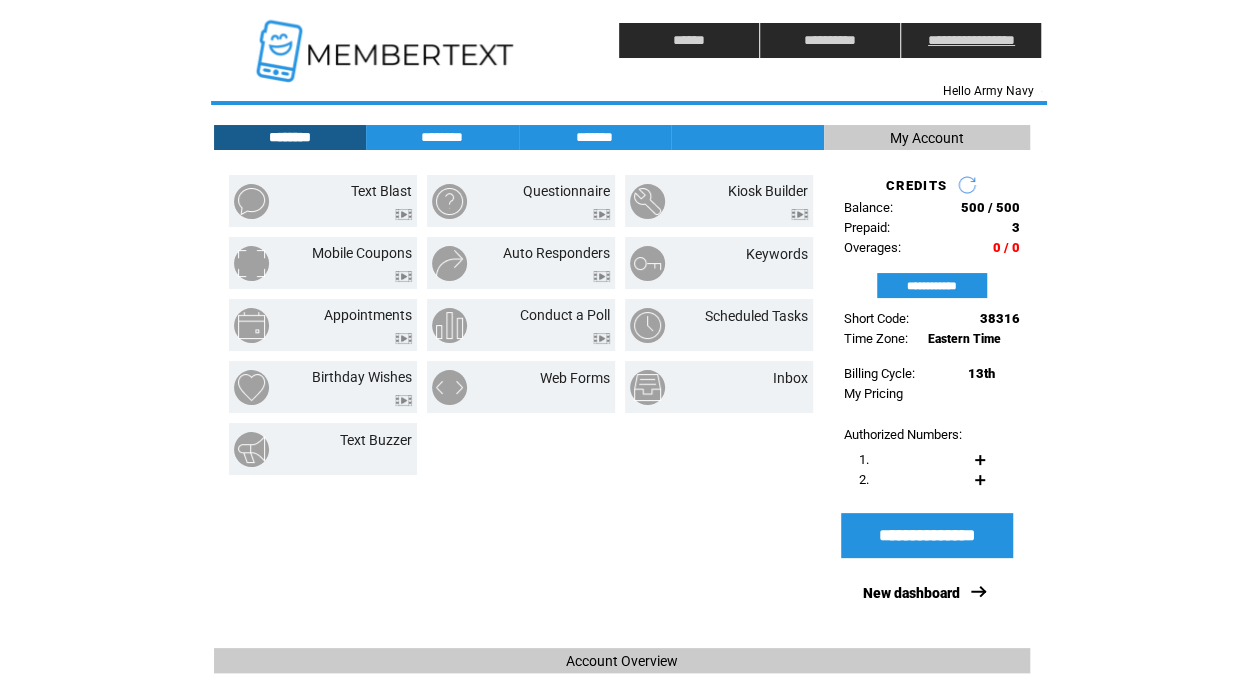 click on "**********" at bounding box center [971, 40] 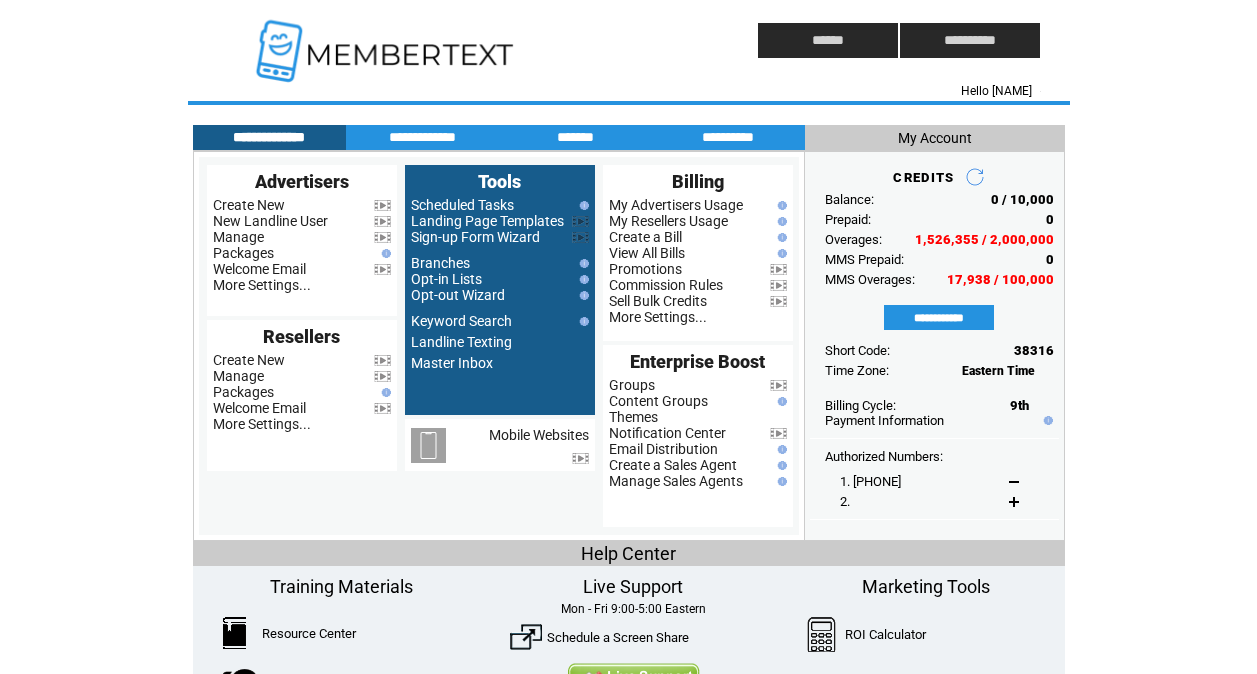 scroll, scrollTop: 0, scrollLeft: 0, axis: both 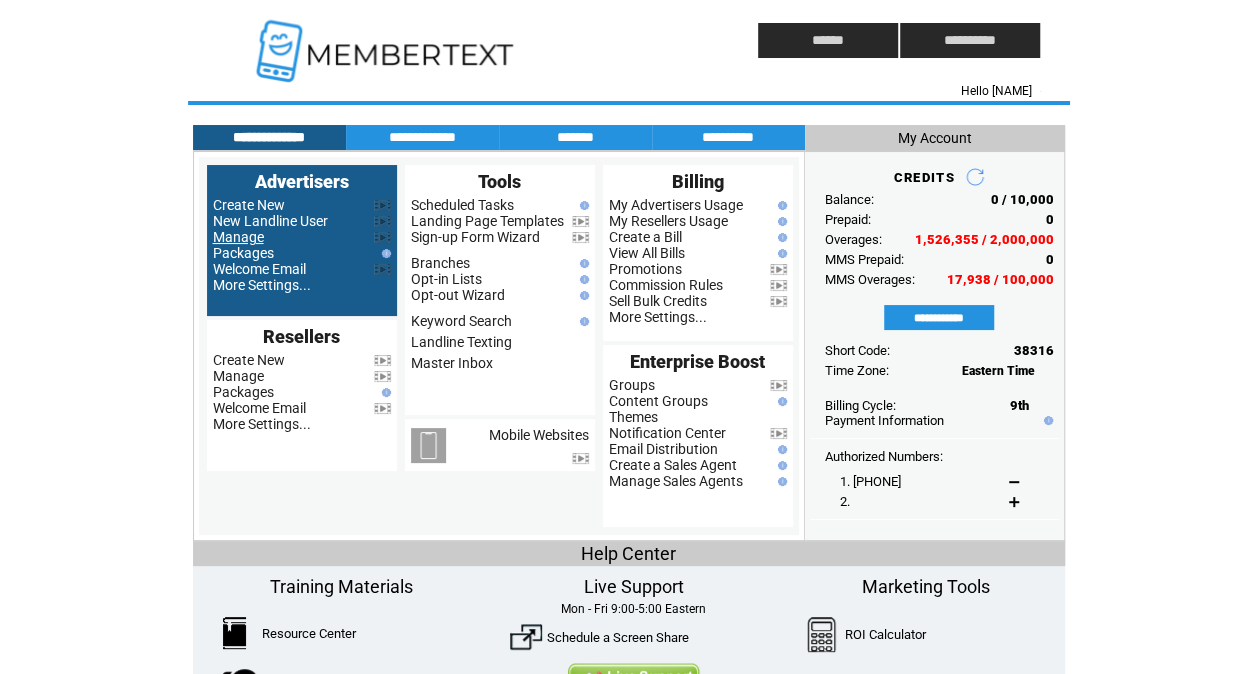 click on "Manage" at bounding box center [238, 237] 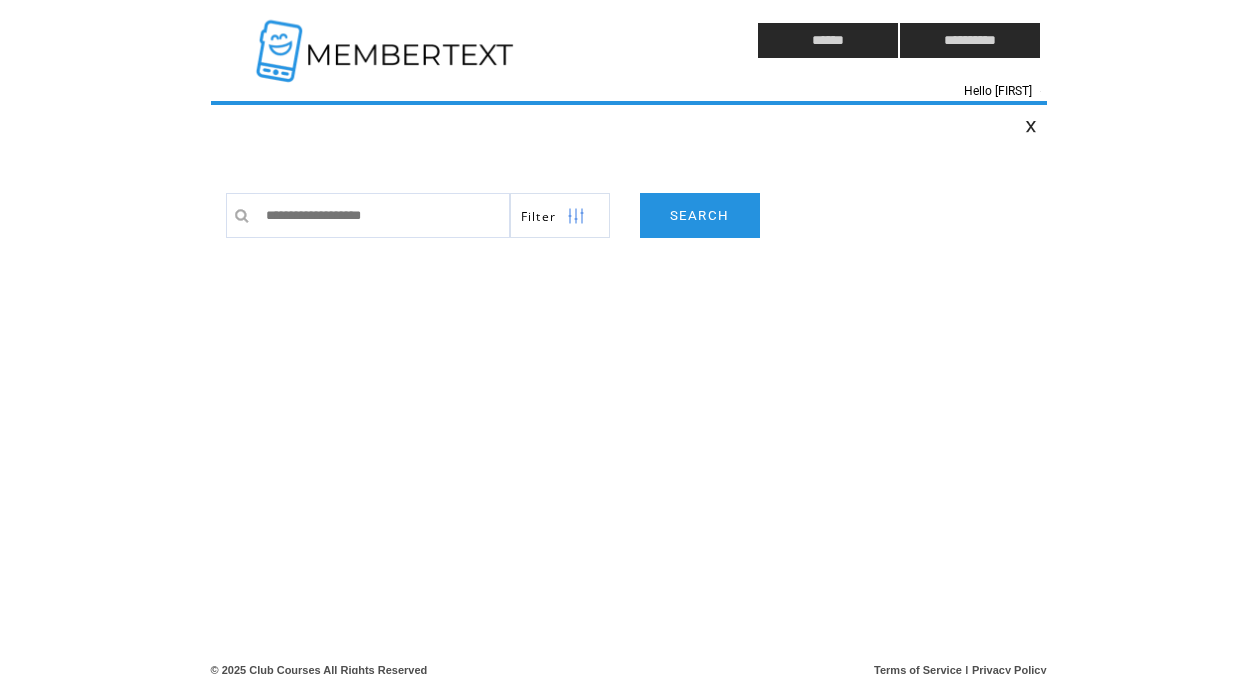scroll, scrollTop: 0, scrollLeft: 0, axis: both 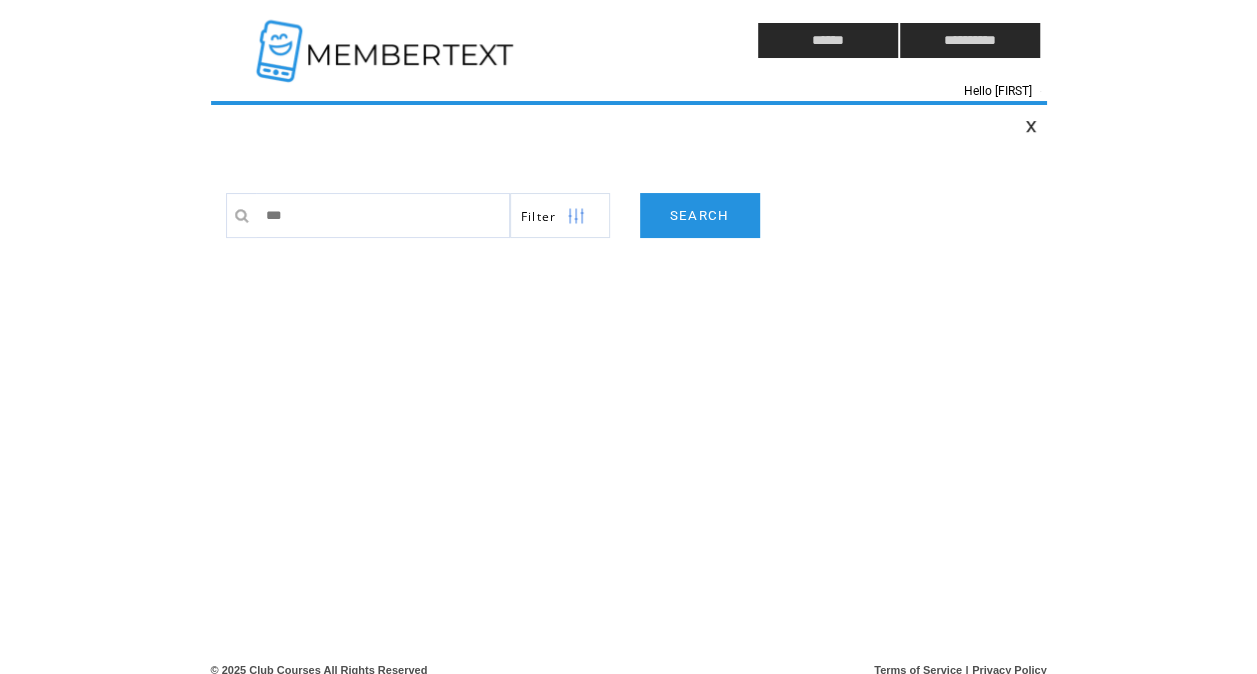 type on "****" 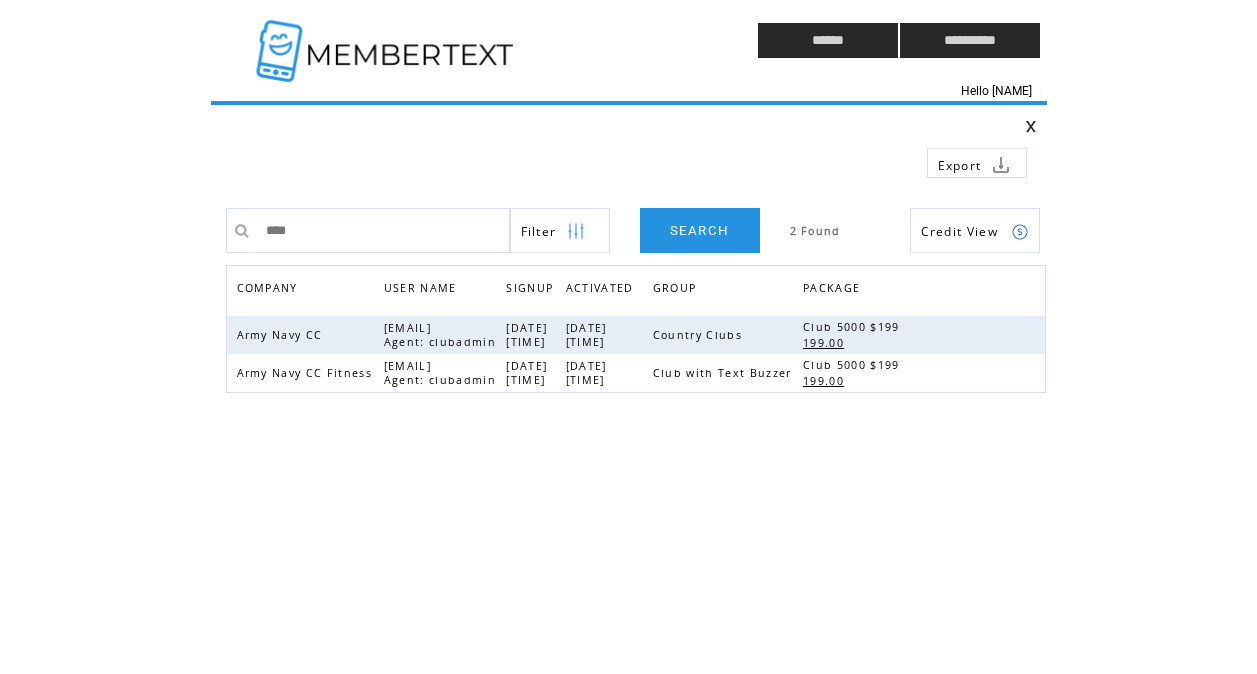 scroll, scrollTop: 0, scrollLeft: 0, axis: both 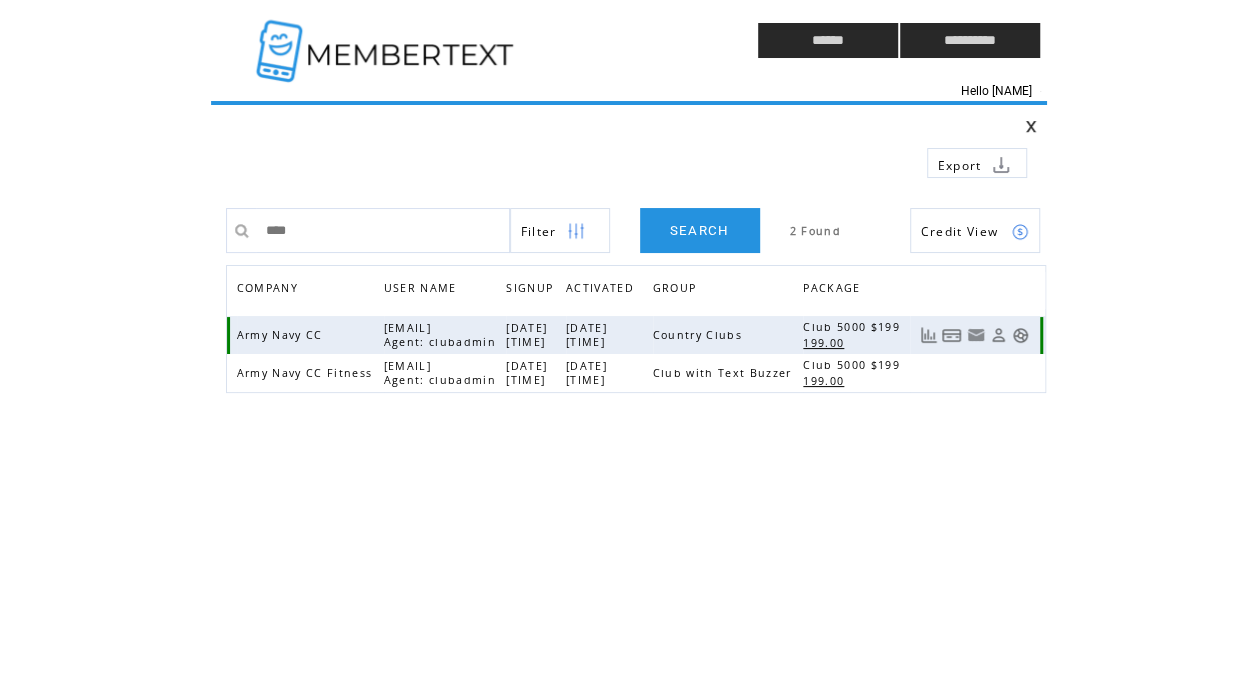 click on "199.00" at bounding box center [826, 343] 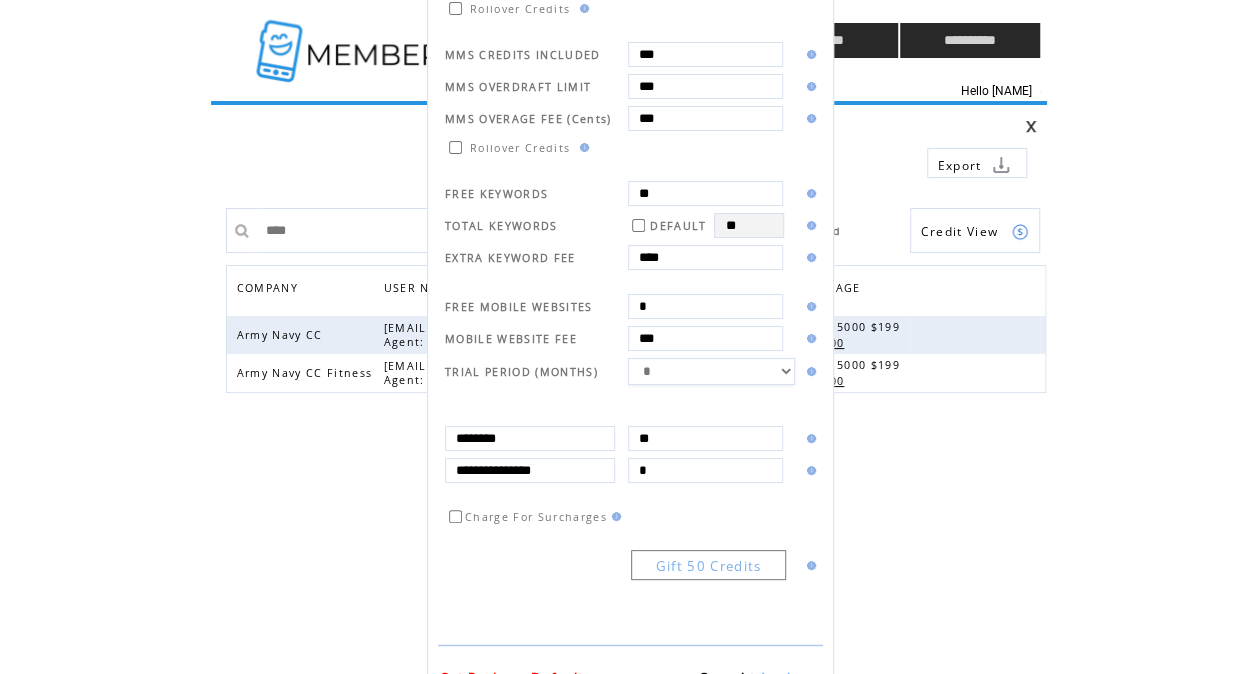 scroll, scrollTop: 398, scrollLeft: 0, axis: vertical 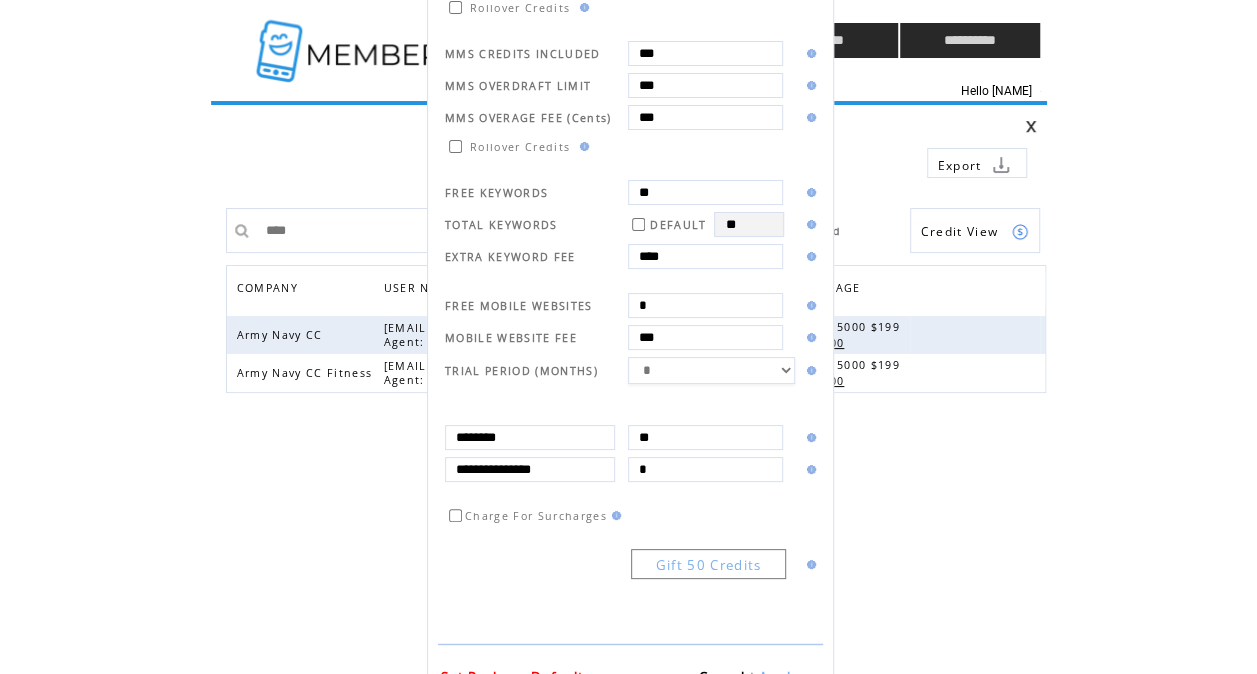 click on "Cancel" at bounding box center (721, 677) 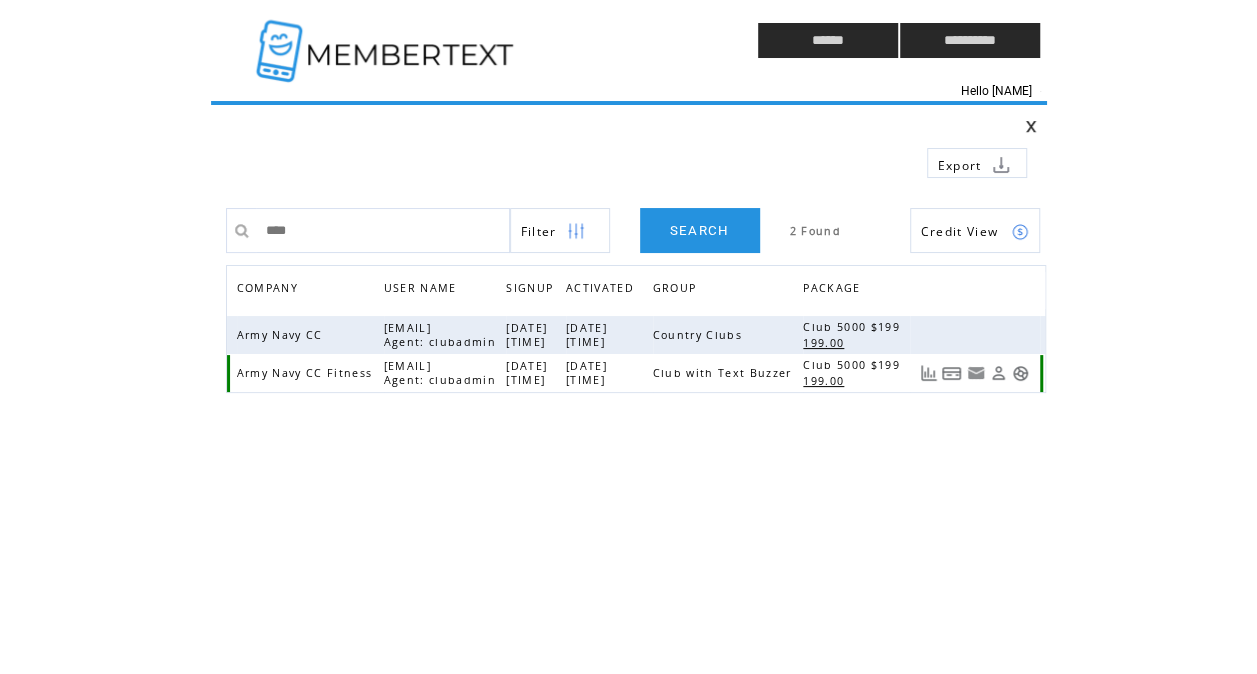 click on "199.00" at bounding box center [826, 381] 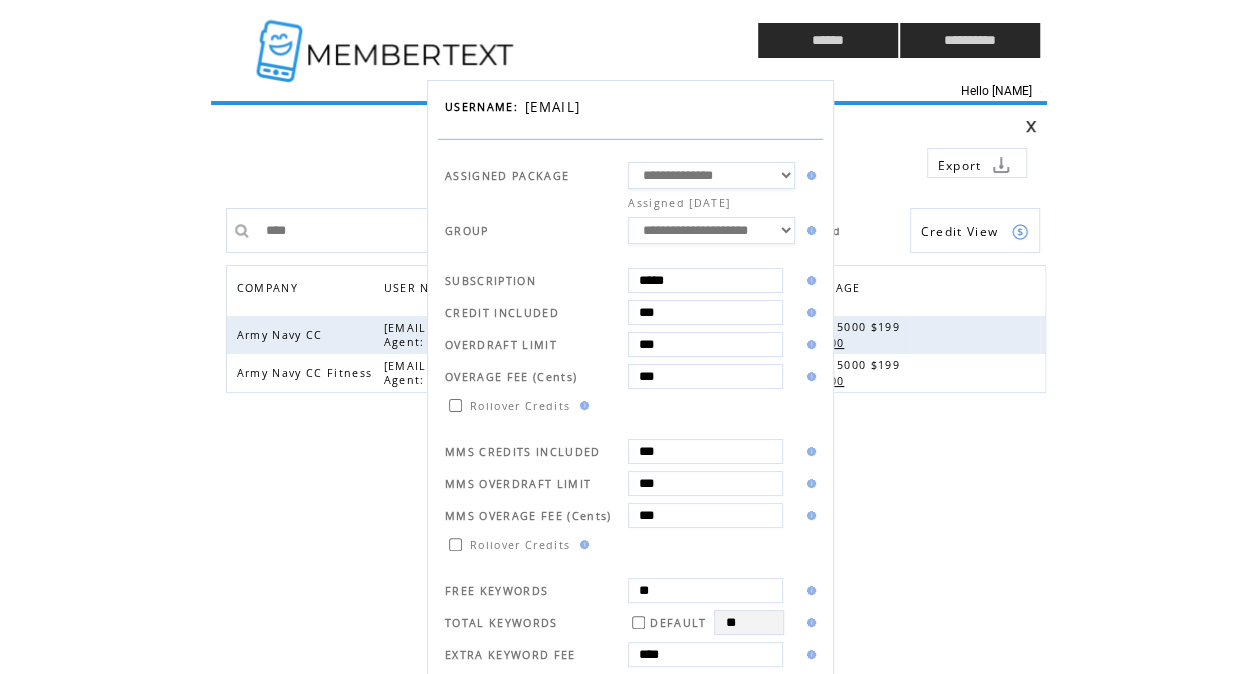 click on "**********" at bounding box center [628, 337] 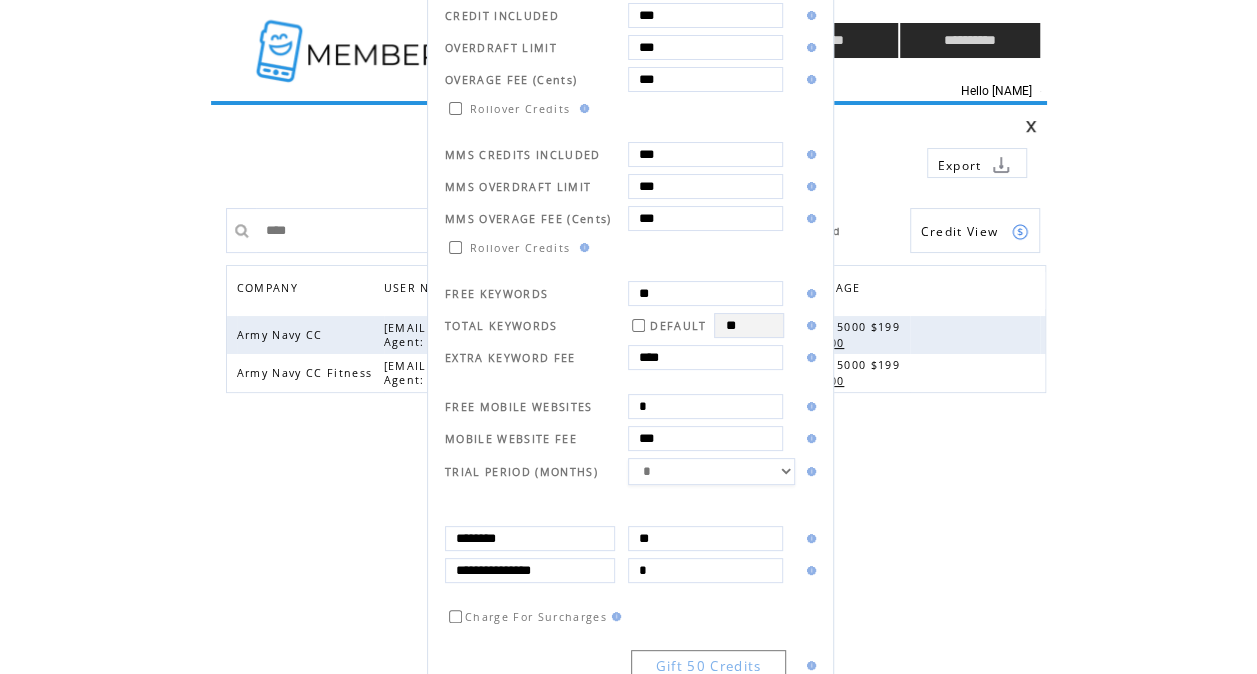 scroll, scrollTop: 410, scrollLeft: 0, axis: vertical 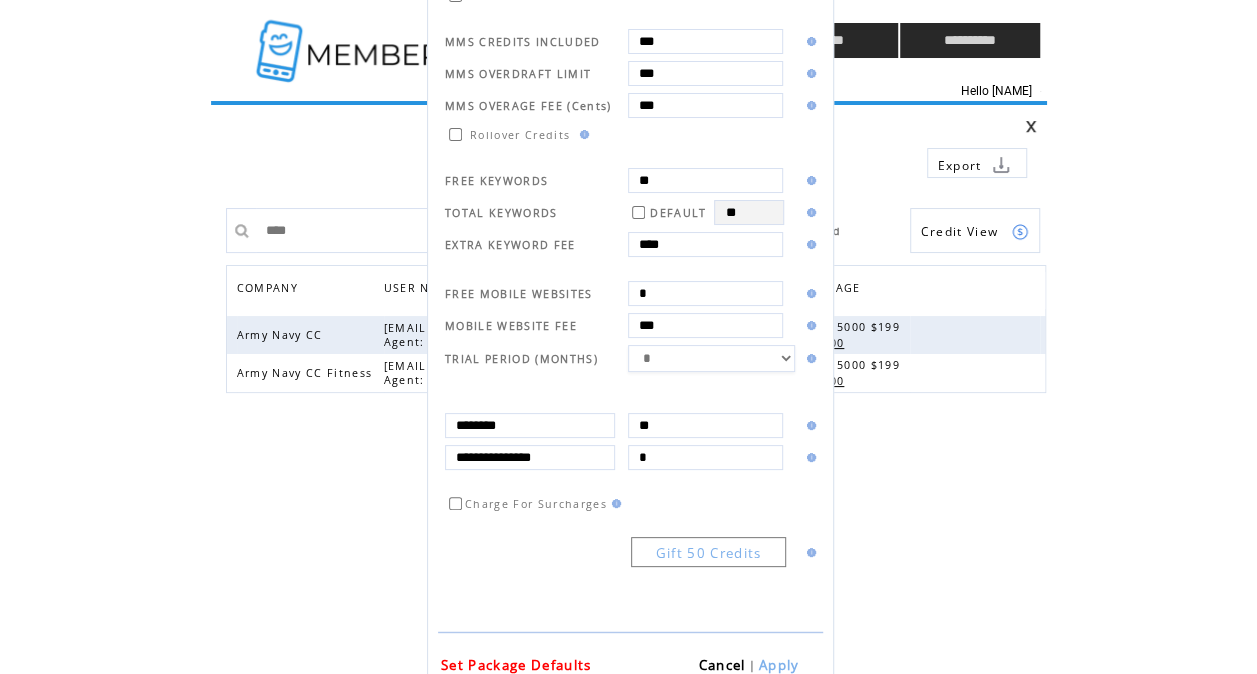 click on "Cancel" at bounding box center [721, 665] 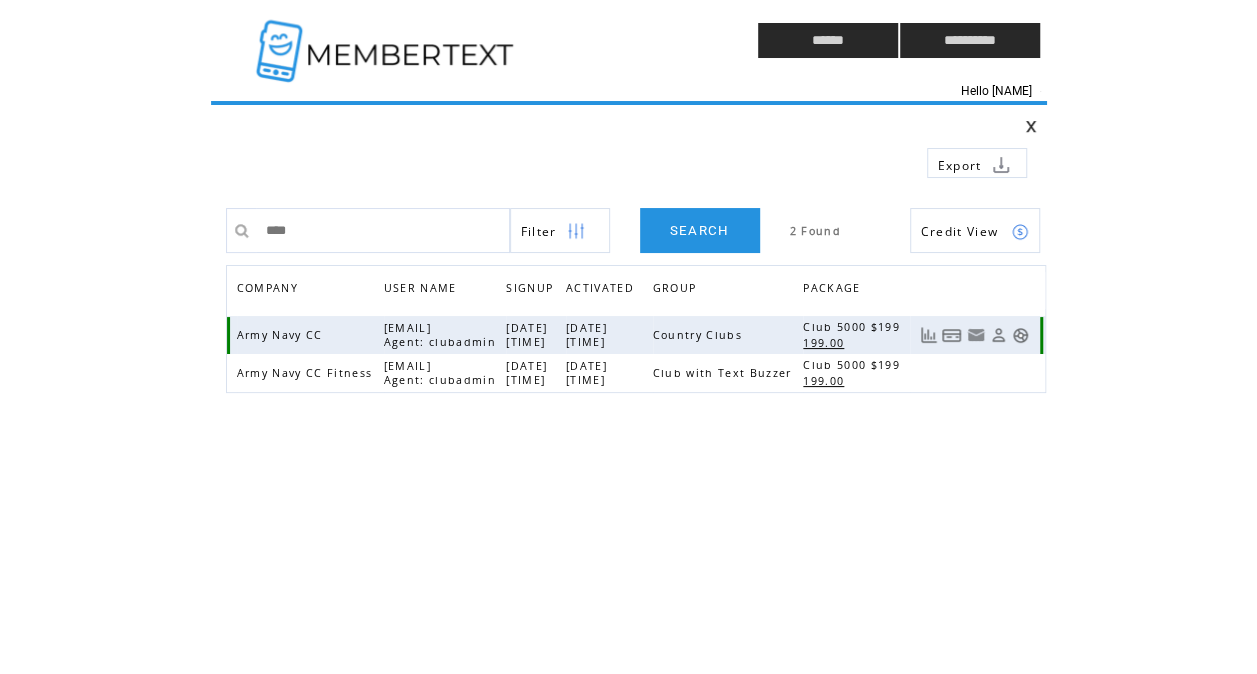 click at bounding box center (1020, 335) 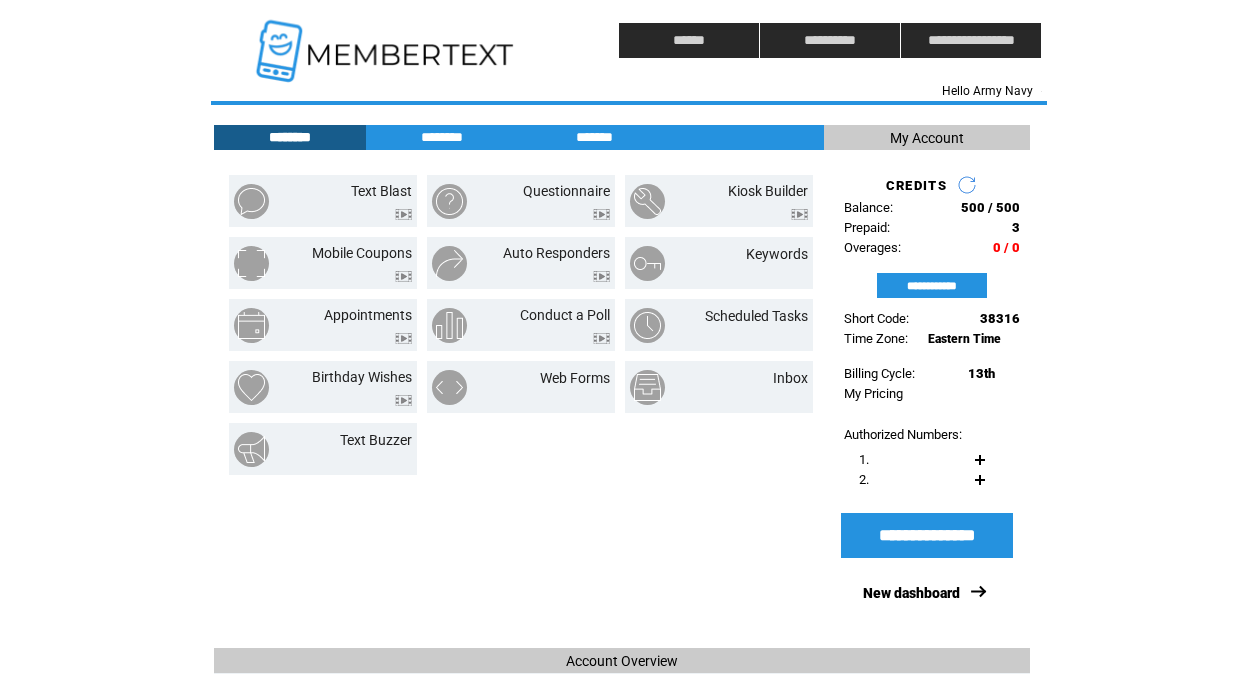 scroll, scrollTop: 0, scrollLeft: 0, axis: both 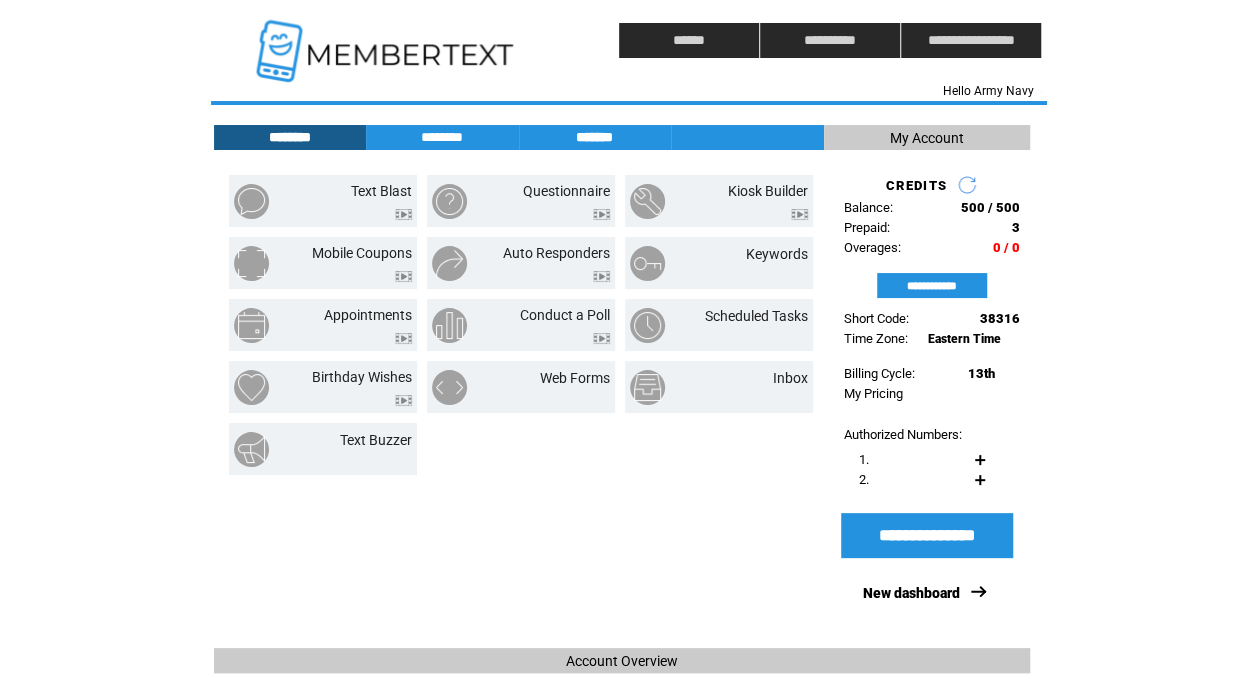 click on "*******" at bounding box center [595, 137] 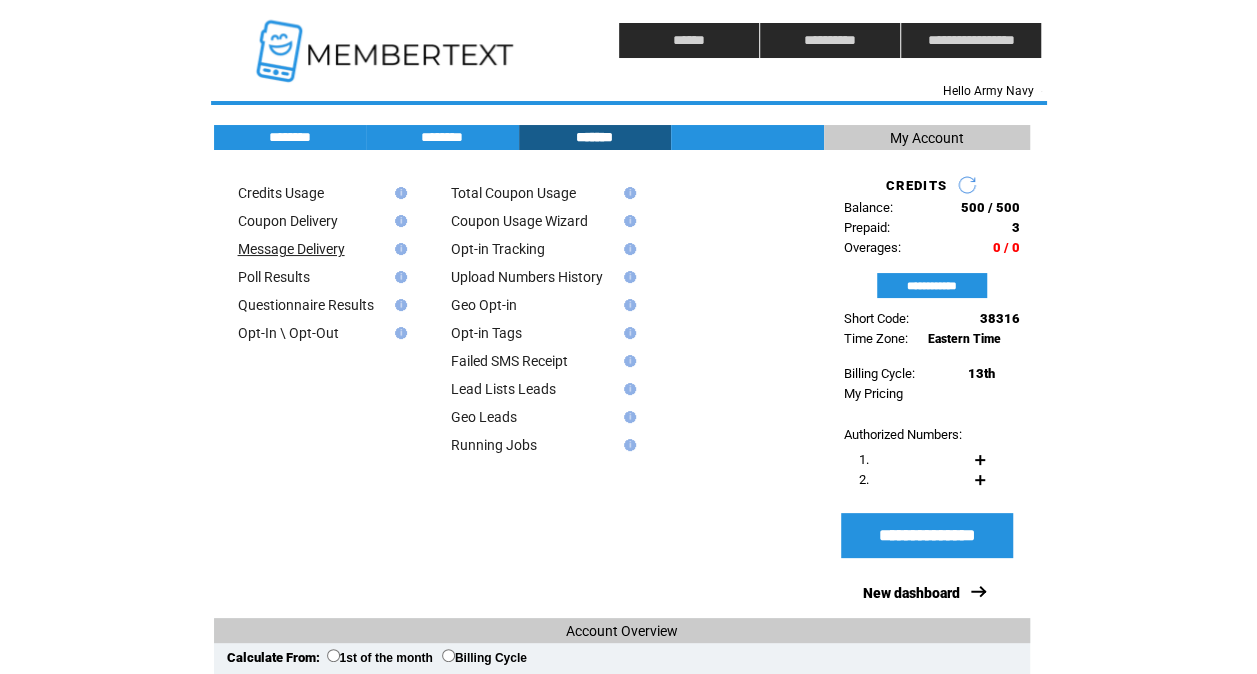 click on "Message Delivery" at bounding box center (291, 249) 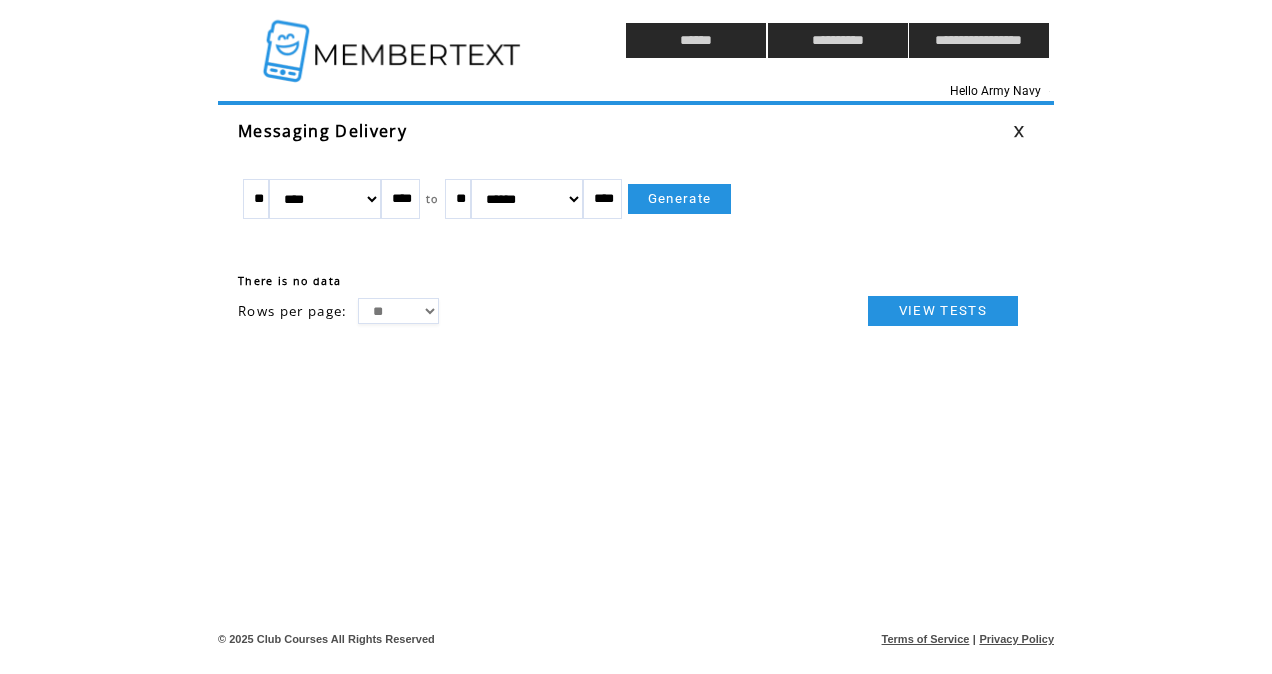 scroll, scrollTop: 0, scrollLeft: 0, axis: both 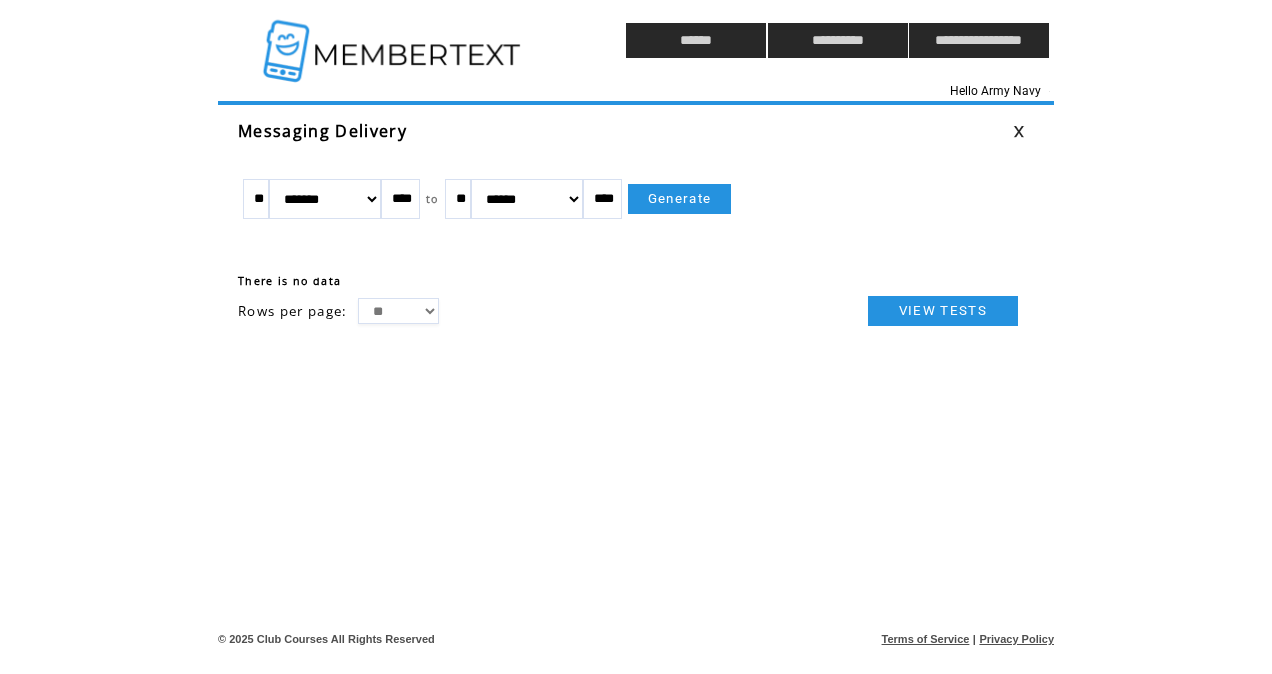 click on "******* 		 ******** 		 ***** 		 ***** 		 *** 		 **** 		 **** 		 ****** 		 ********* 		 ******* 		 ******** 		 ********" at bounding box center [325, 199] 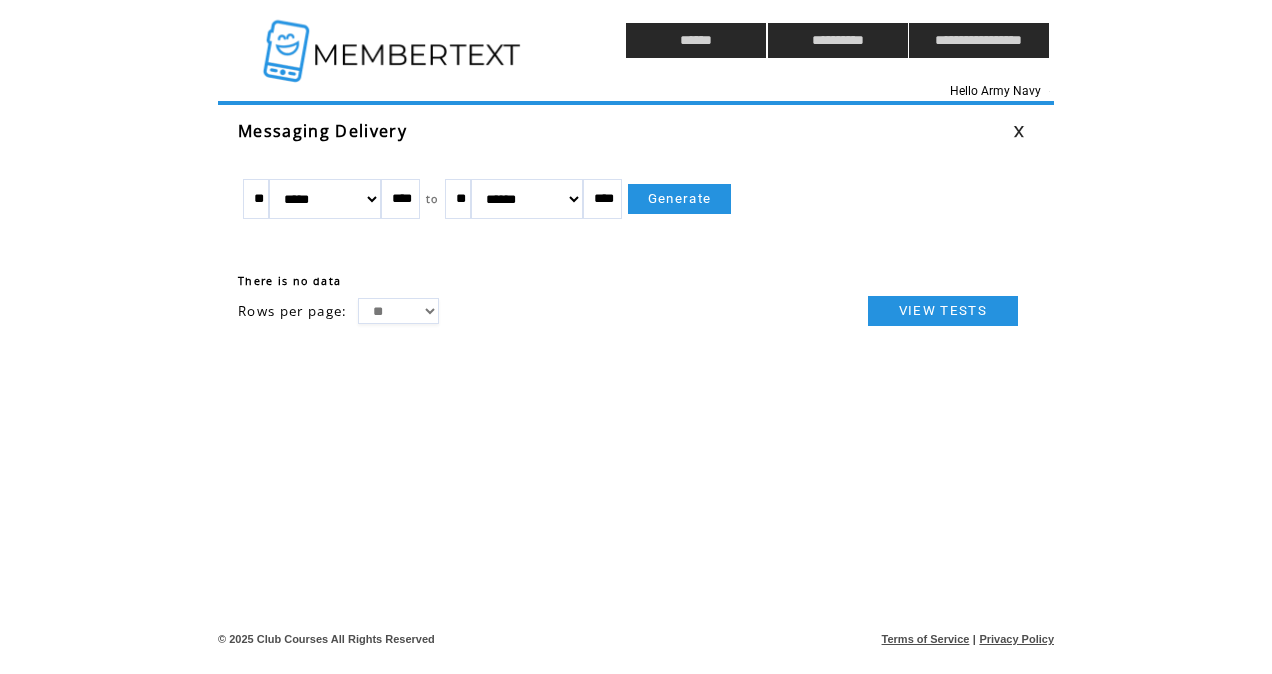 scroll, scrollTop: 0, scrollLeft: 0, axis: both 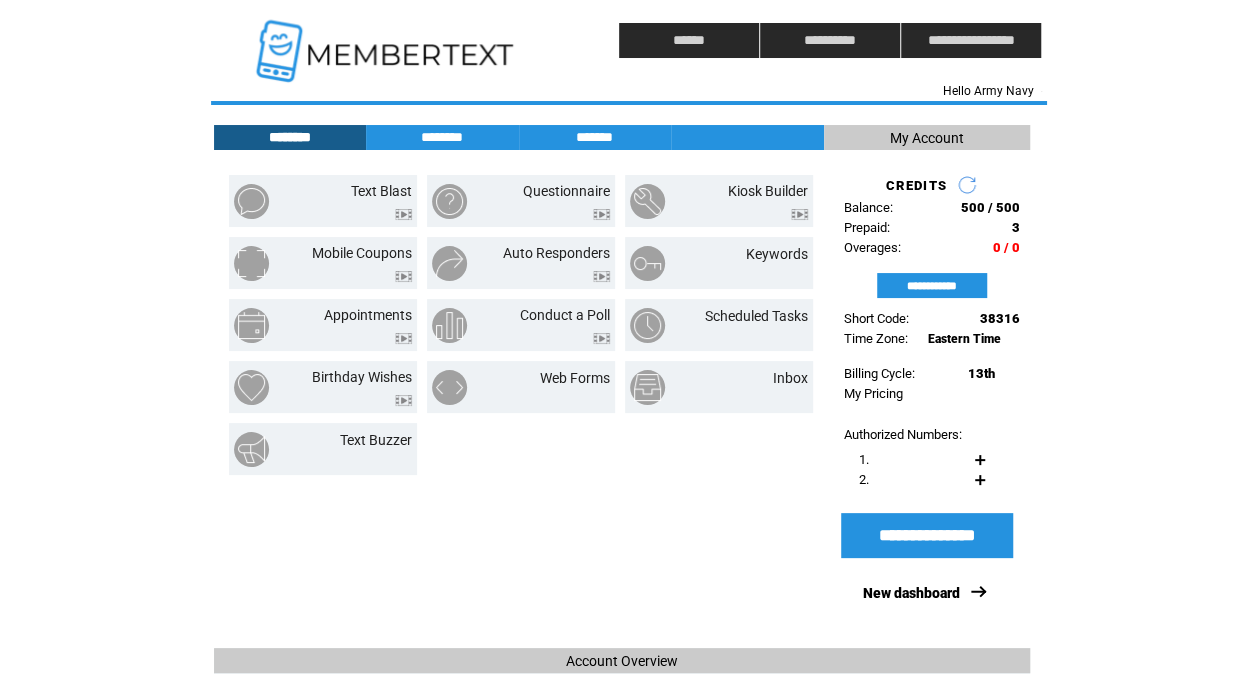 click on "Text Blast
Questionnaire
Kiosk Builder
Mobile Coupons" at bounding box center (519, 404) 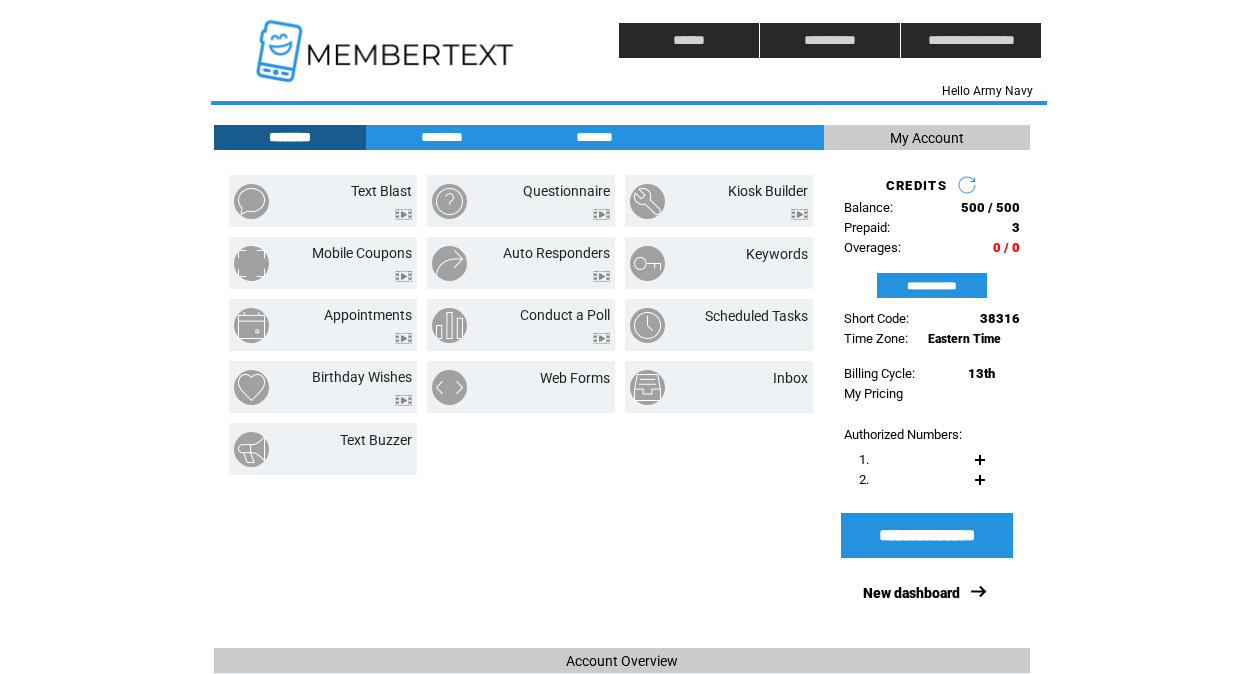 scroll, scrollTop: 0, scrollLeft: 0, axis: both 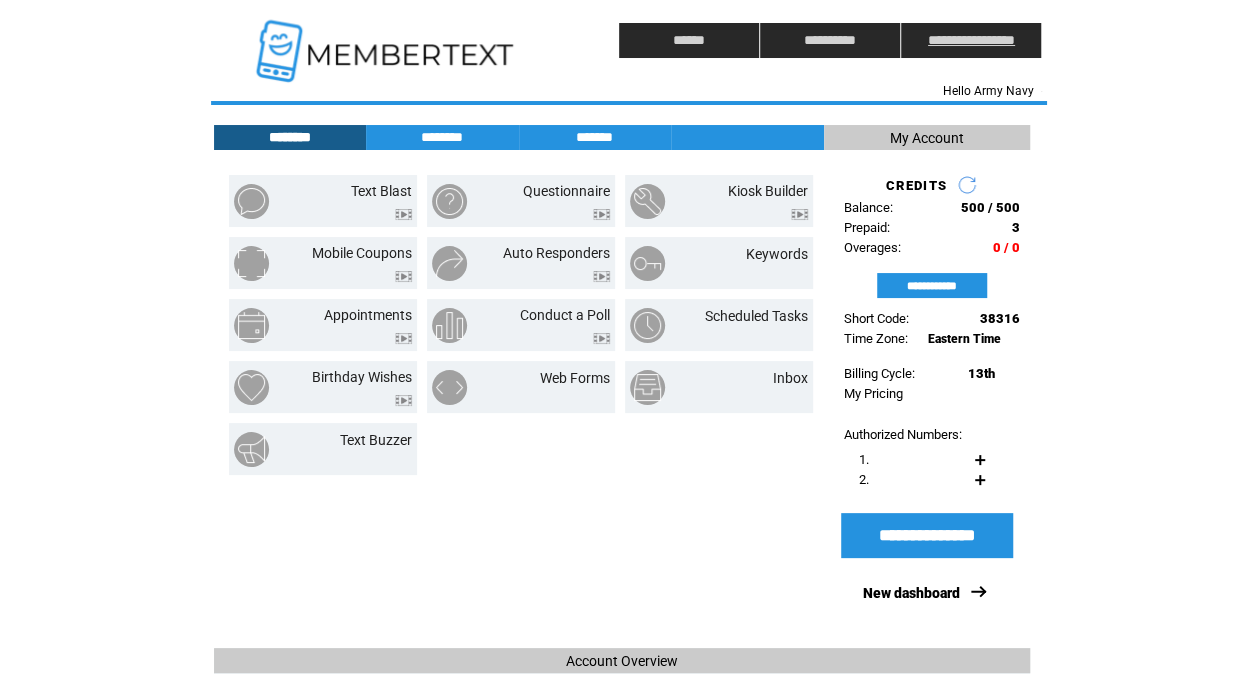 click on "**********" at bounding box center [971, 40] 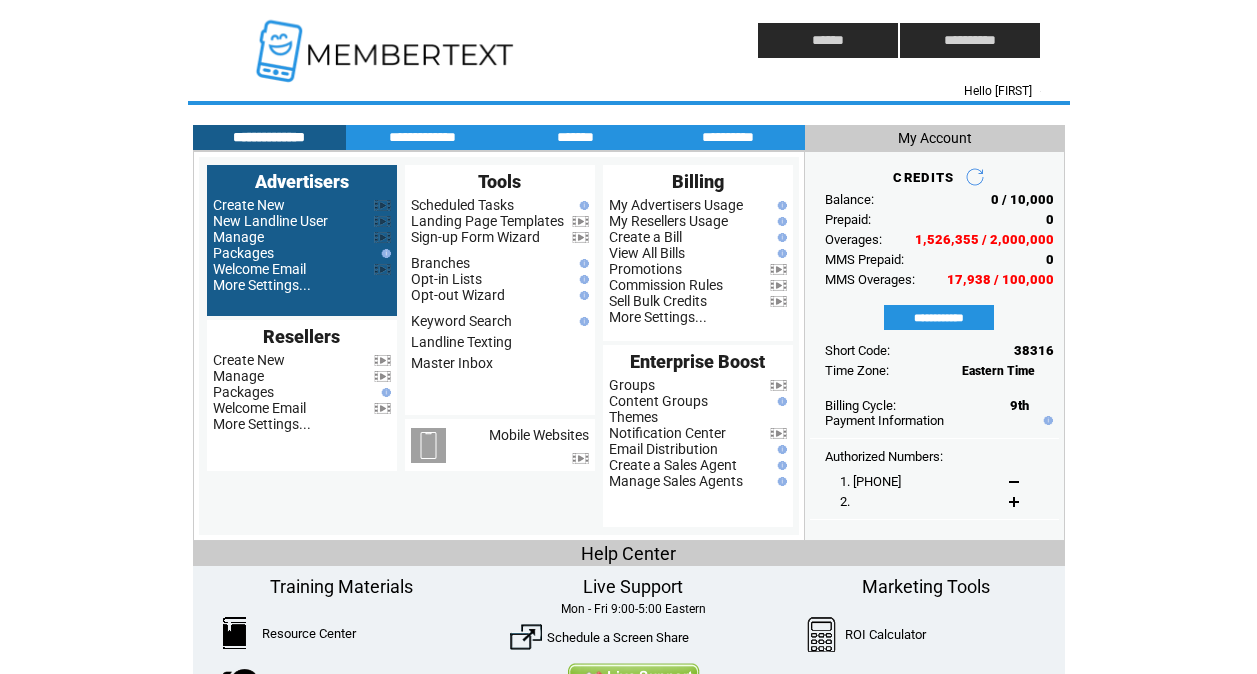 scroll, scrollTop: 0, scrollLeft: 0, axis: both 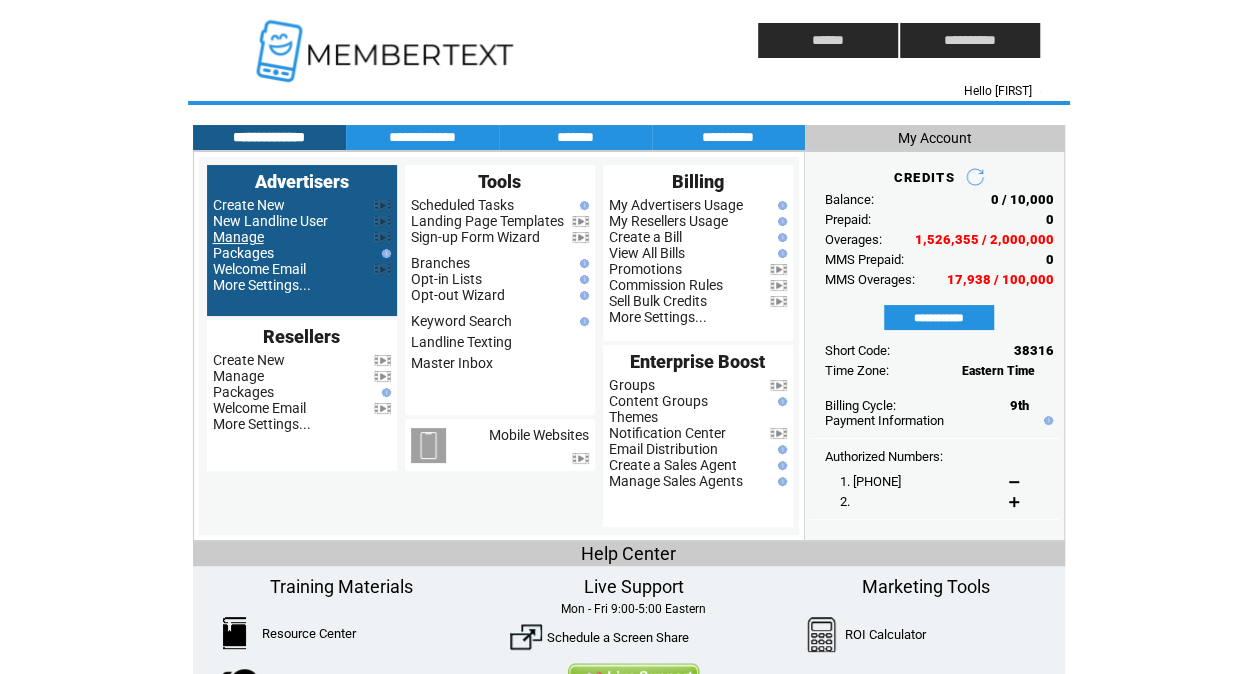 click on "Manage" at bounding box center [238, 237] 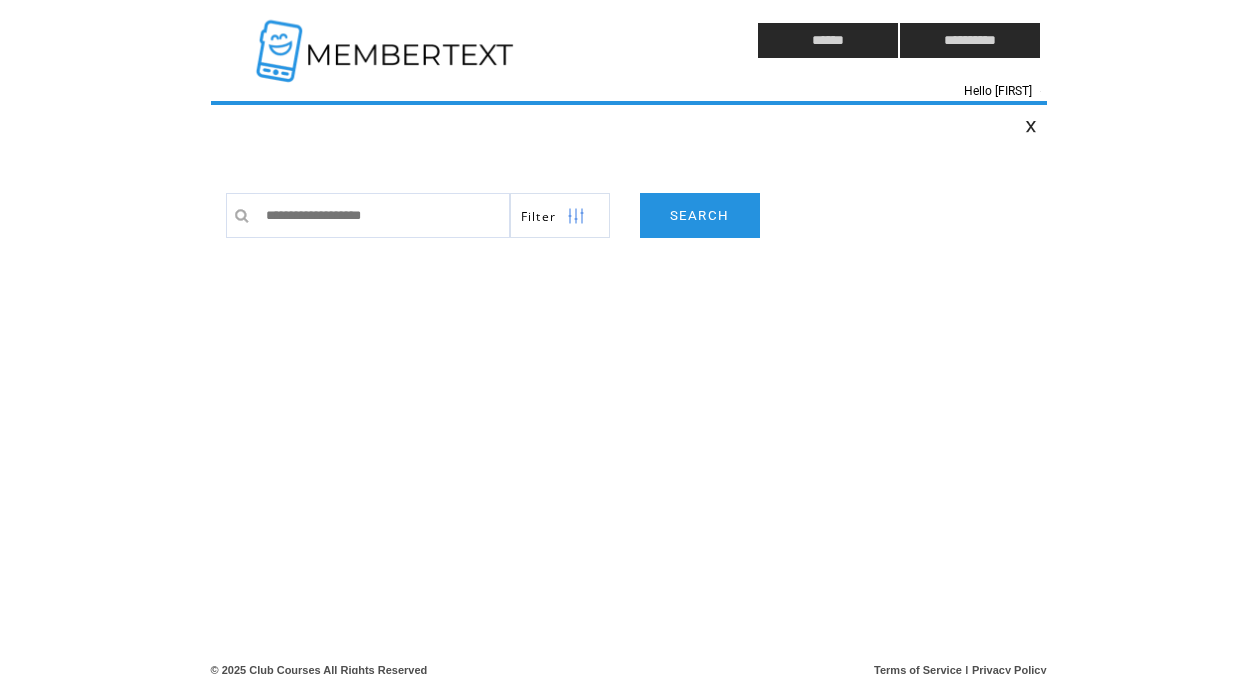 scroll, scrollTop: 0, scrollLeft: 0, axis: both 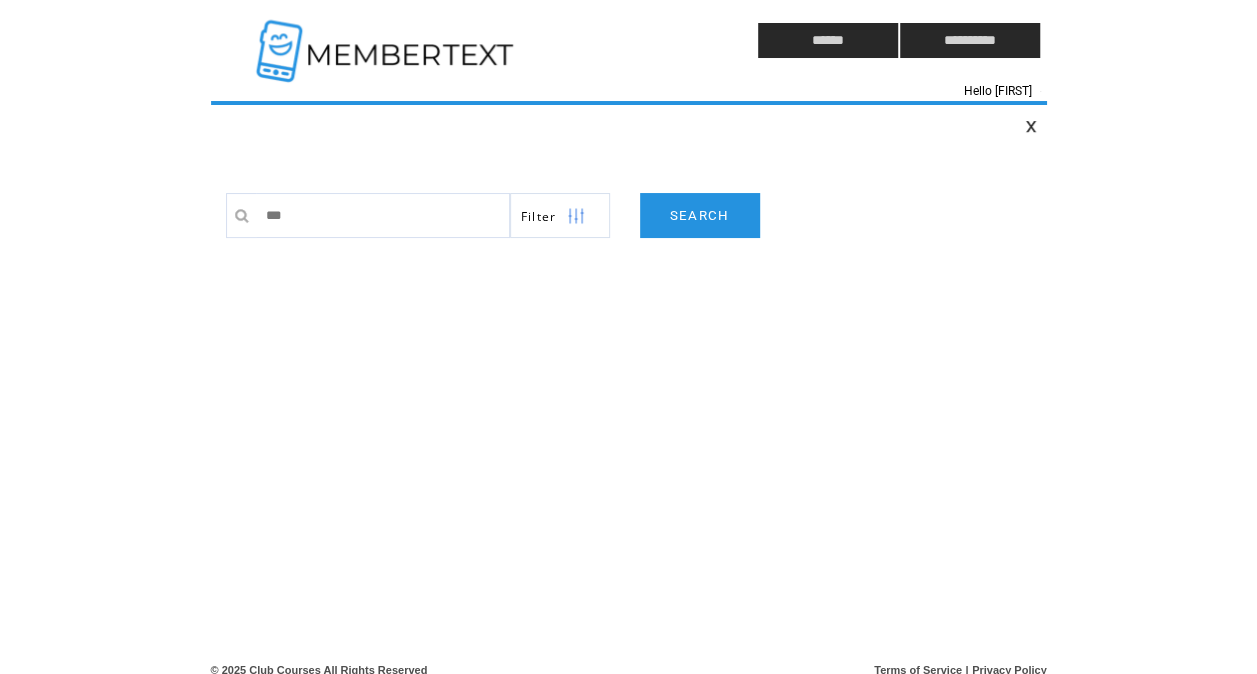 type on "****" 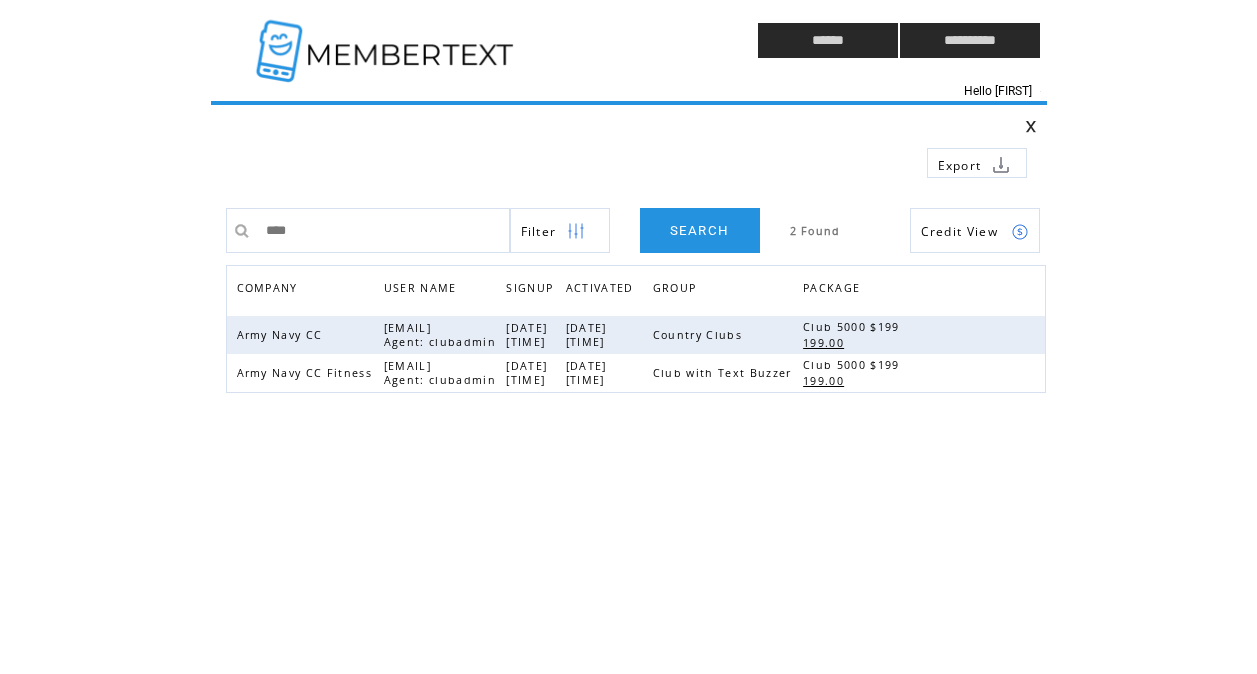 scroll, scrollTop: 0, scrollLeft: 0, axis: both 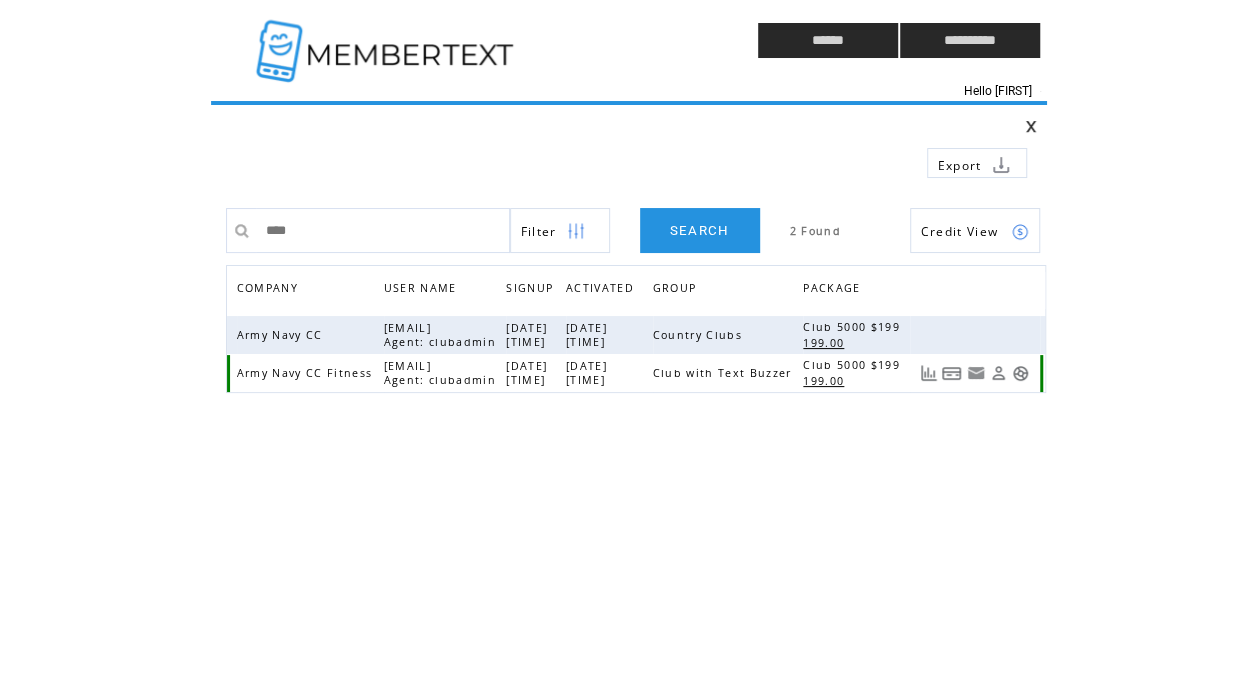 click at bounding box center [1020, 373] 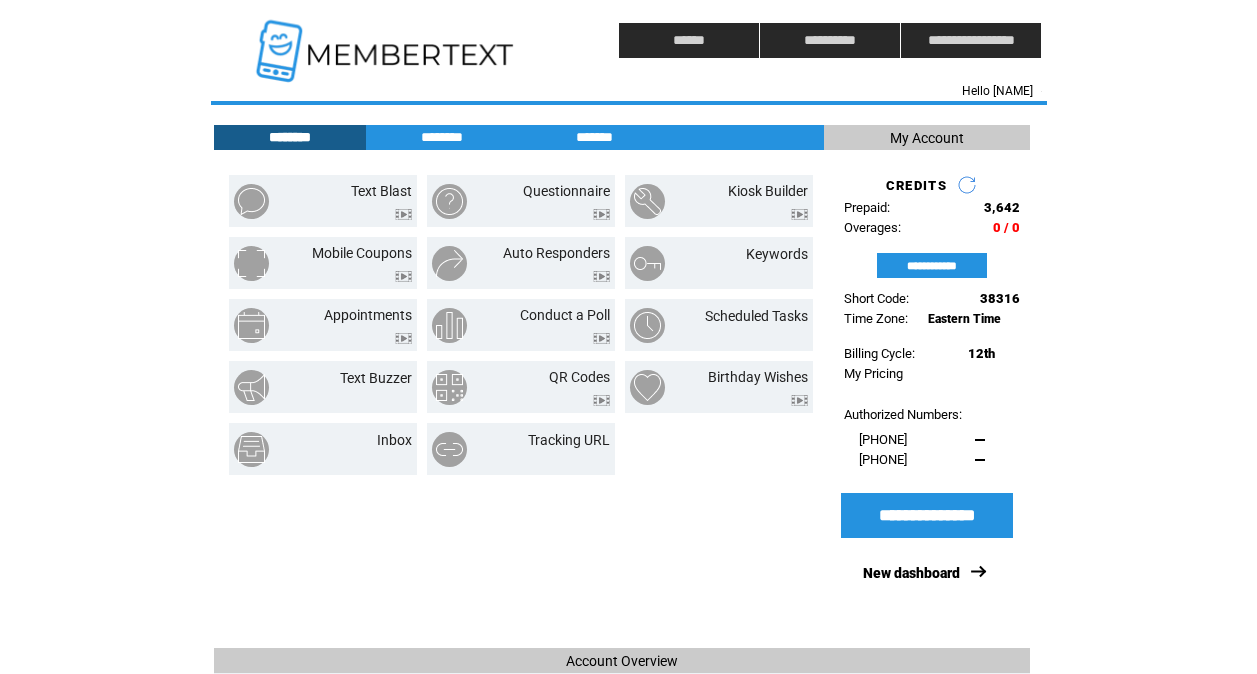 scroll, scrollTop: 0, scrollLeft: 0, axis: both 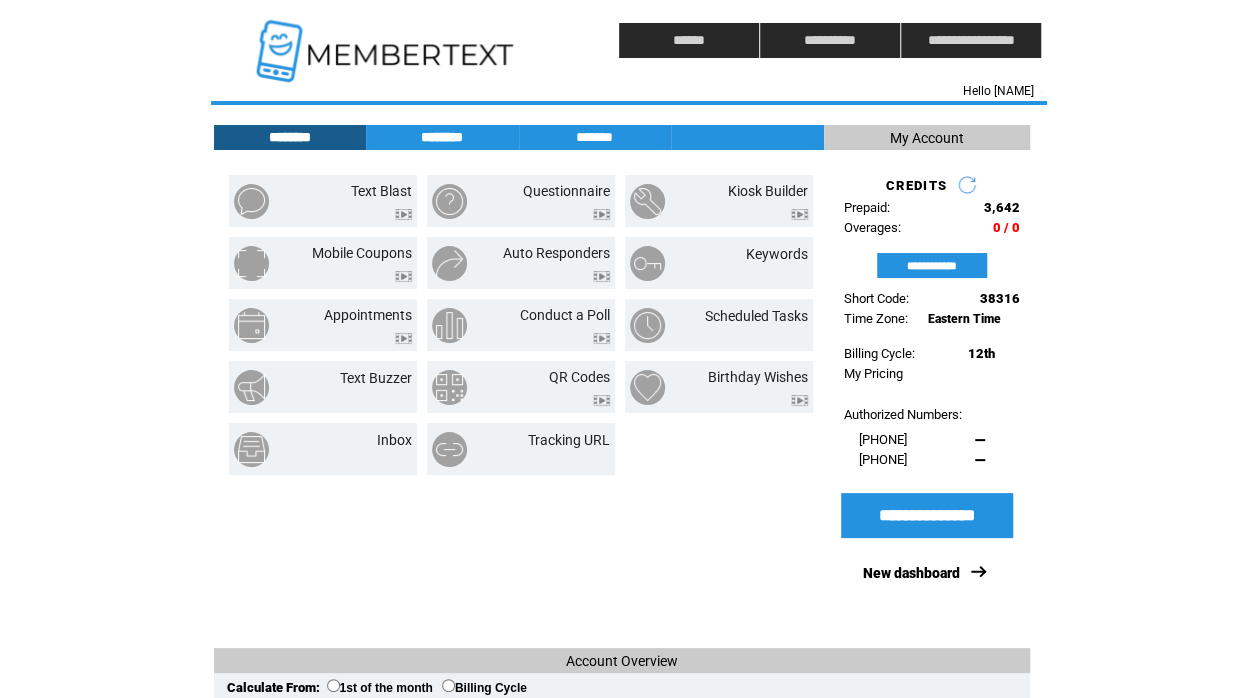 click on "********" at bounding box center (442, 137) 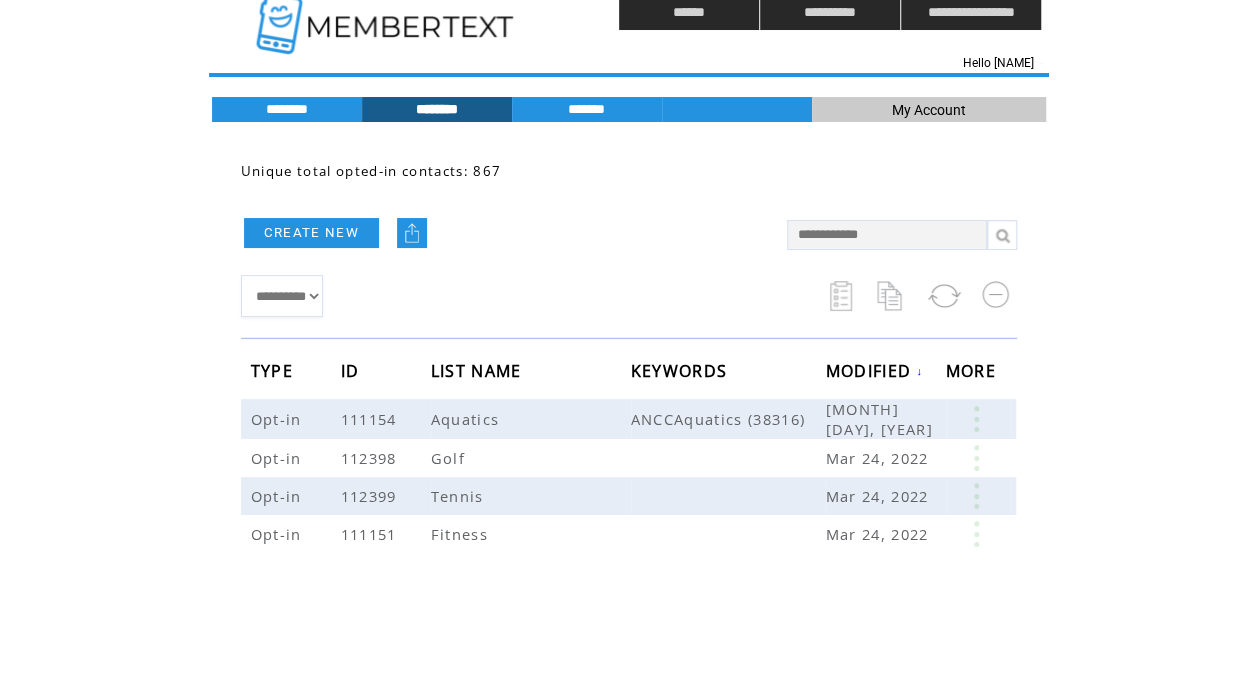 scroll, scrollTop: 28, scrollLeft: 0, axis: vertical 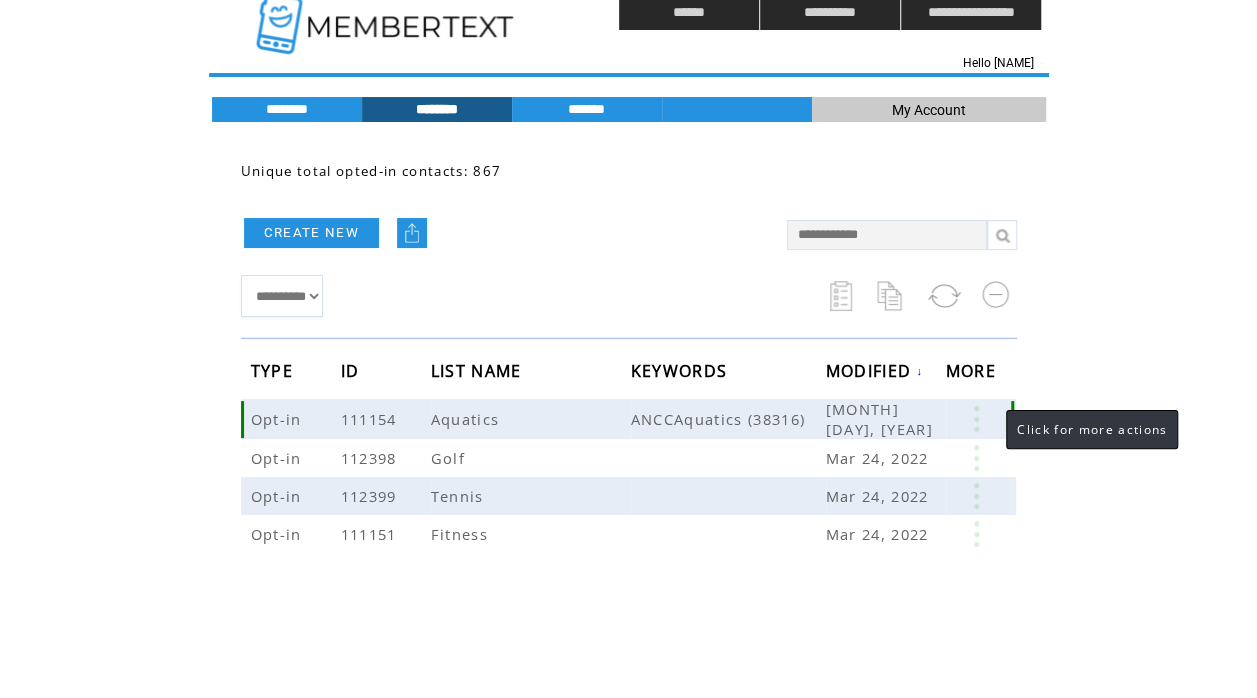 click at bounding box center [976, 419] 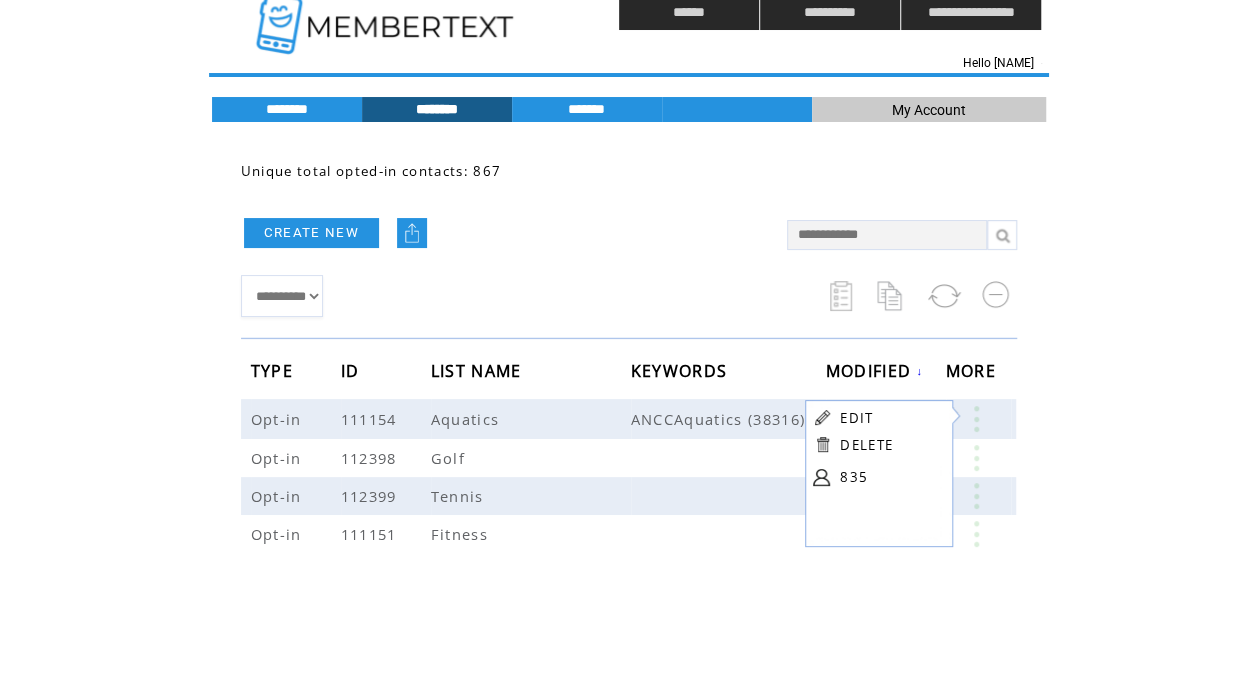 click on "**********" at bounding box center (504, 296) 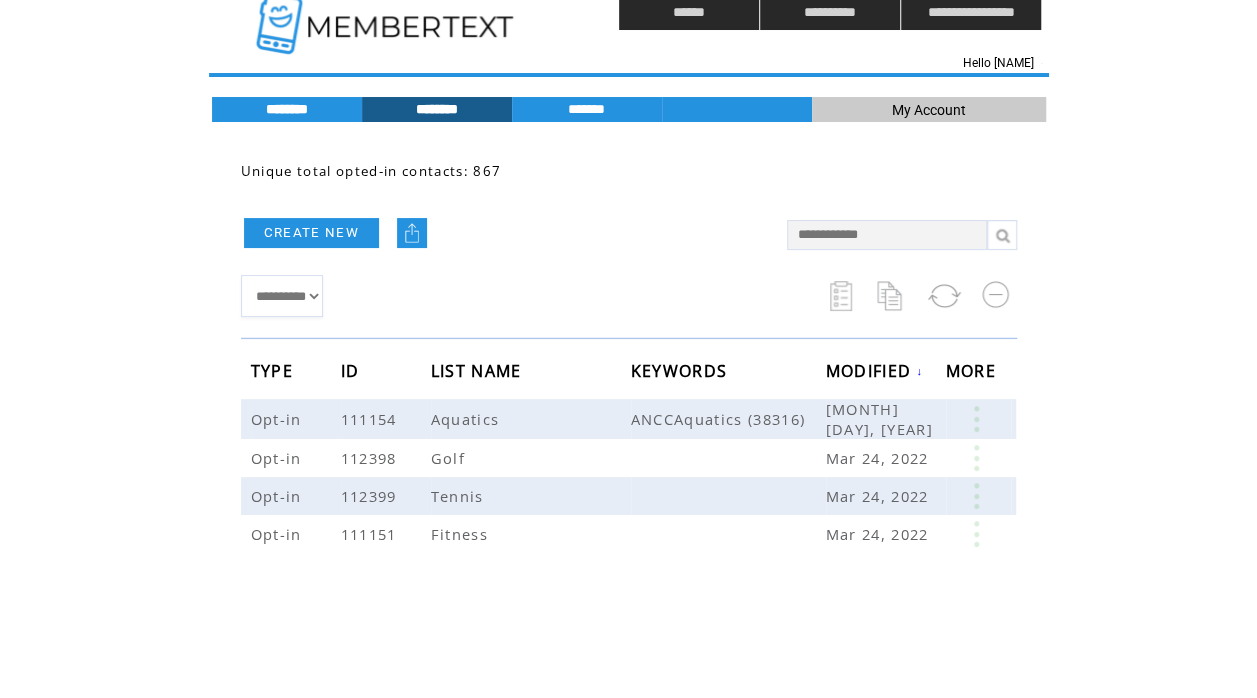 click on "********" at bounding box center (287, 109) 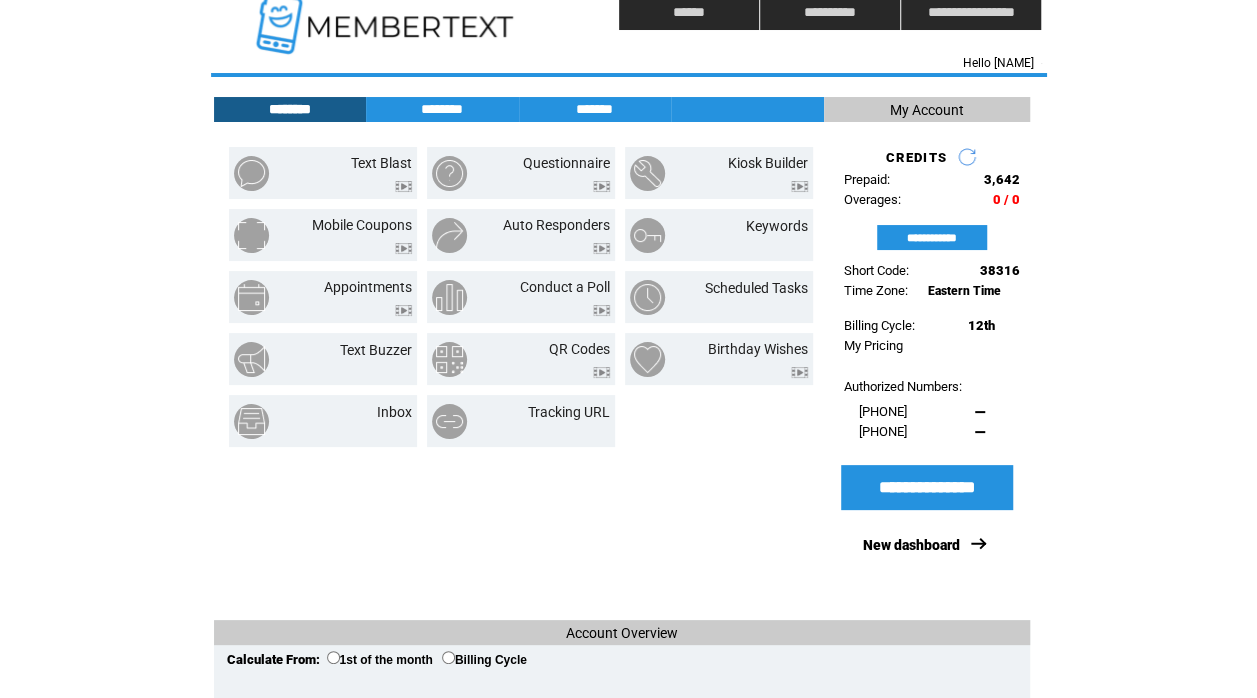 click on "**********" 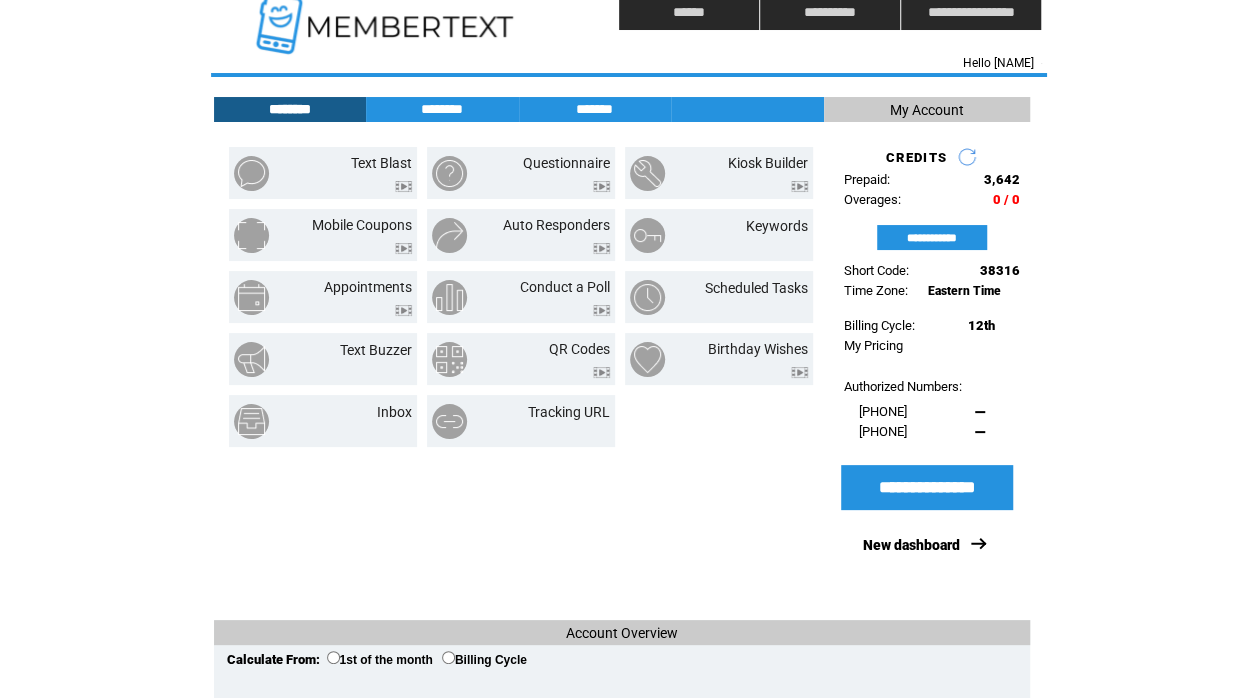 click on "Text Blast Questionnaire Kiosk Builder Mobile Coupons Auto Responders Keywords Appointments Conduct a Poll Scheduled Tasks Text Buzzer QR Codes Birthday Wishes Inbox Tracking URL" at bounding box center (519, 376) 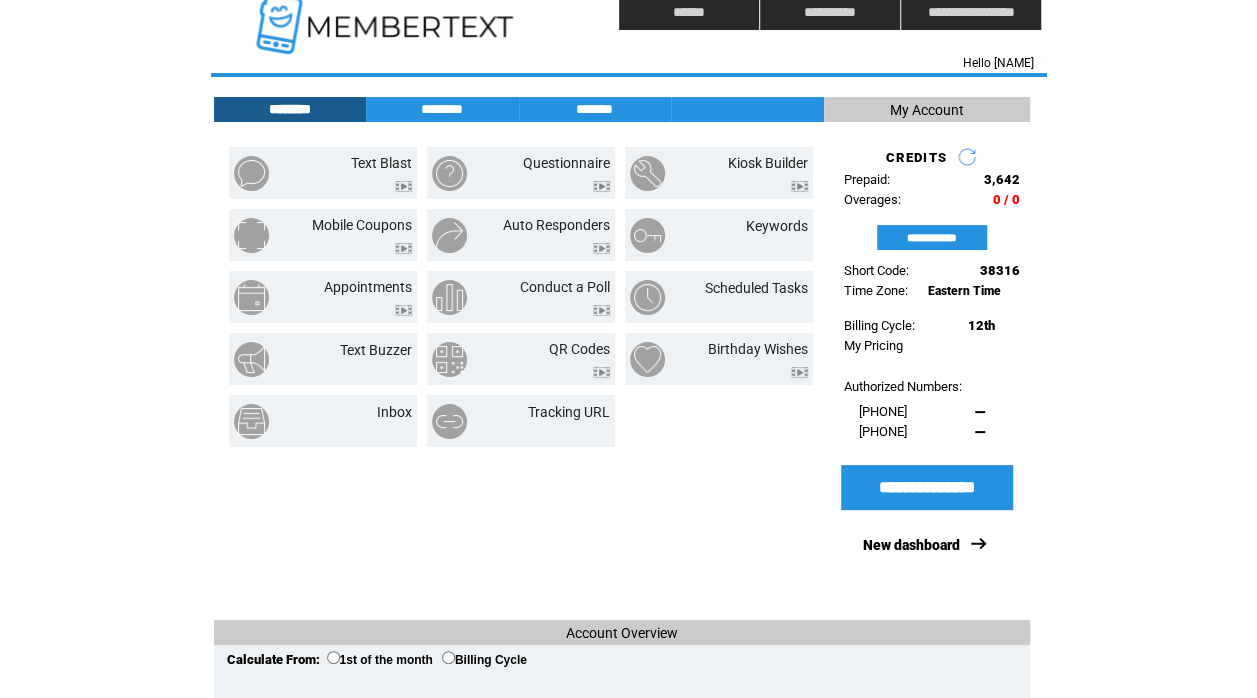 drag, startPoint x: 739, startPoint y: 484, endPoint x: 687, endPoint y: 464, distance: 55.713554 